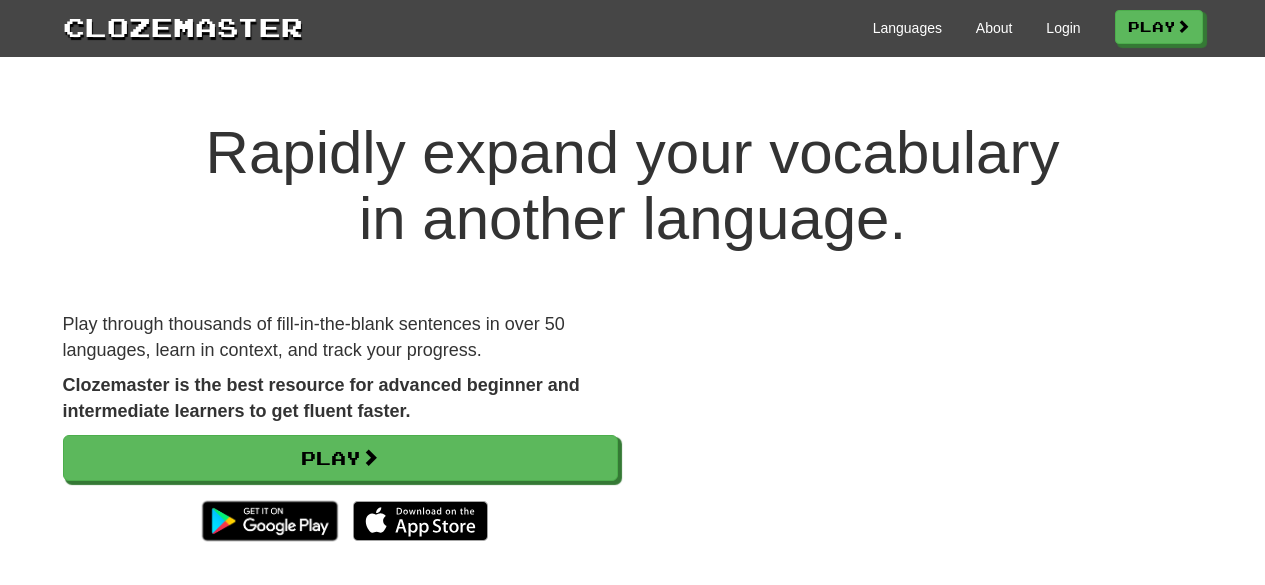 scroll, scrollTop: 0, scrollLeft: 0, axis: both 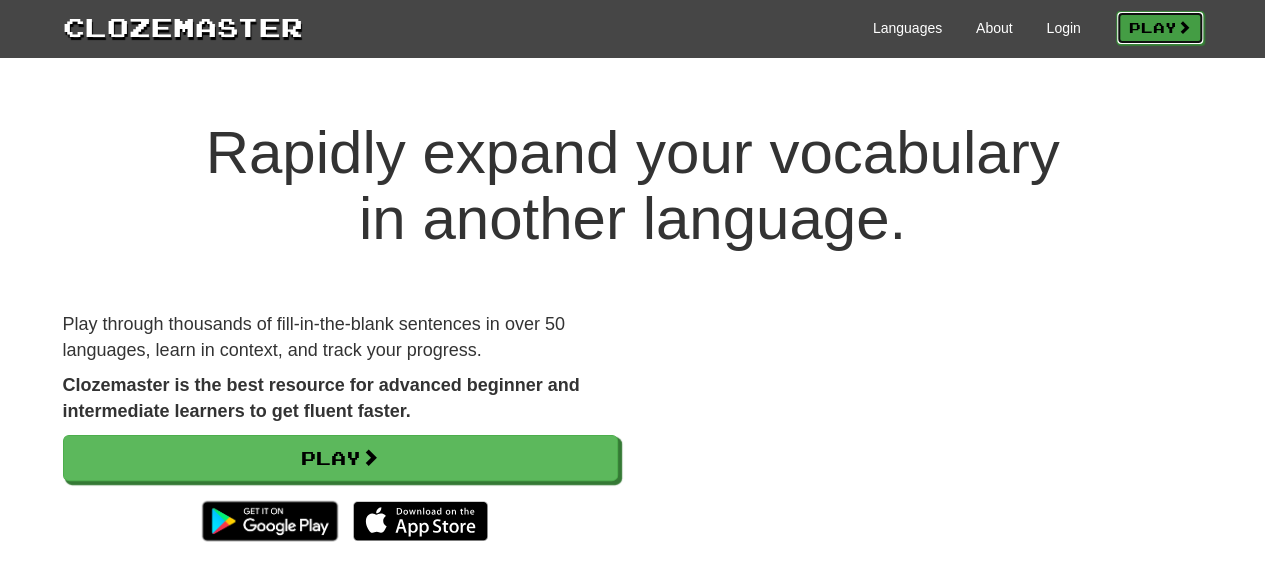click on "Play" at bounding box center [1160, 28] 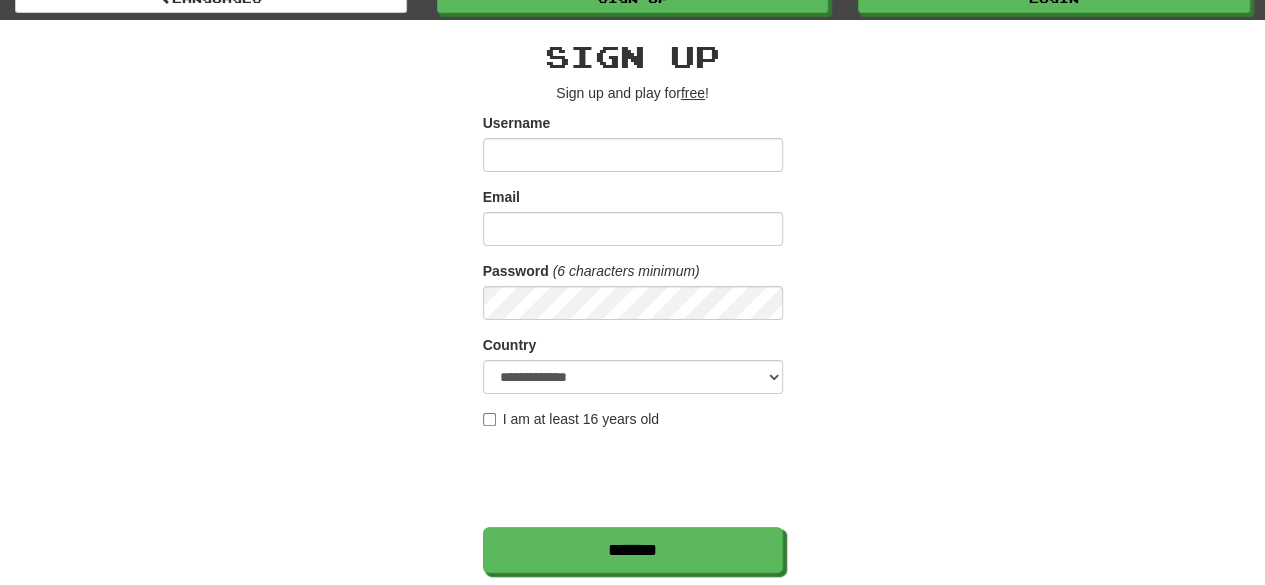 scroll, scrollTop: 200, scrollLeft: 0, axis: vertical 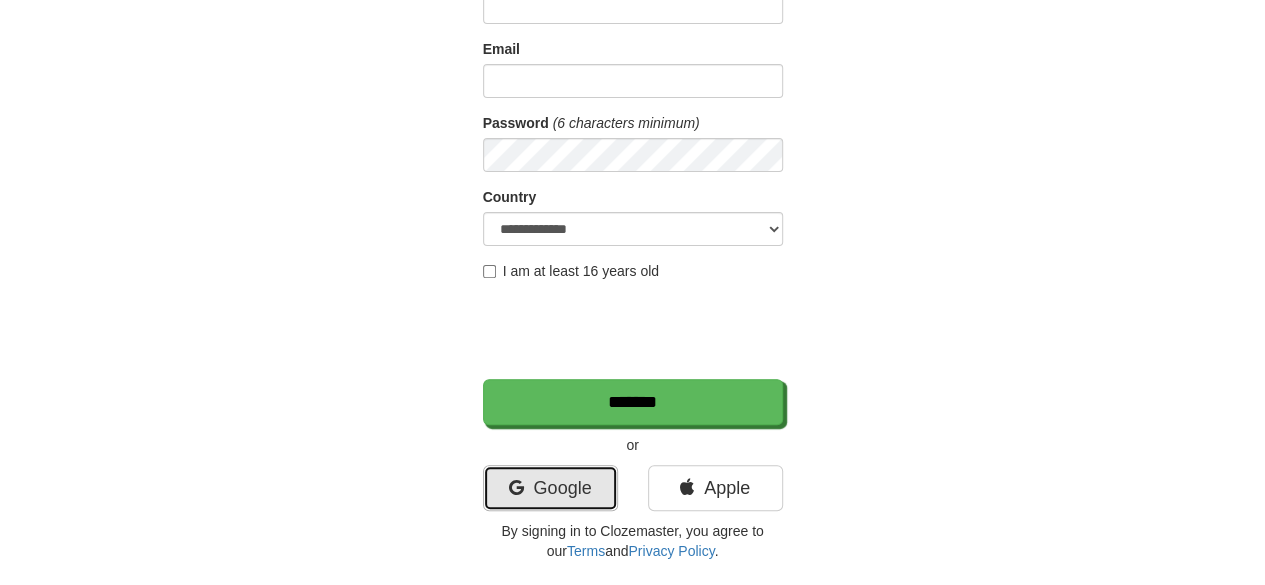 click on "Google" at bounding box center [550, 488] 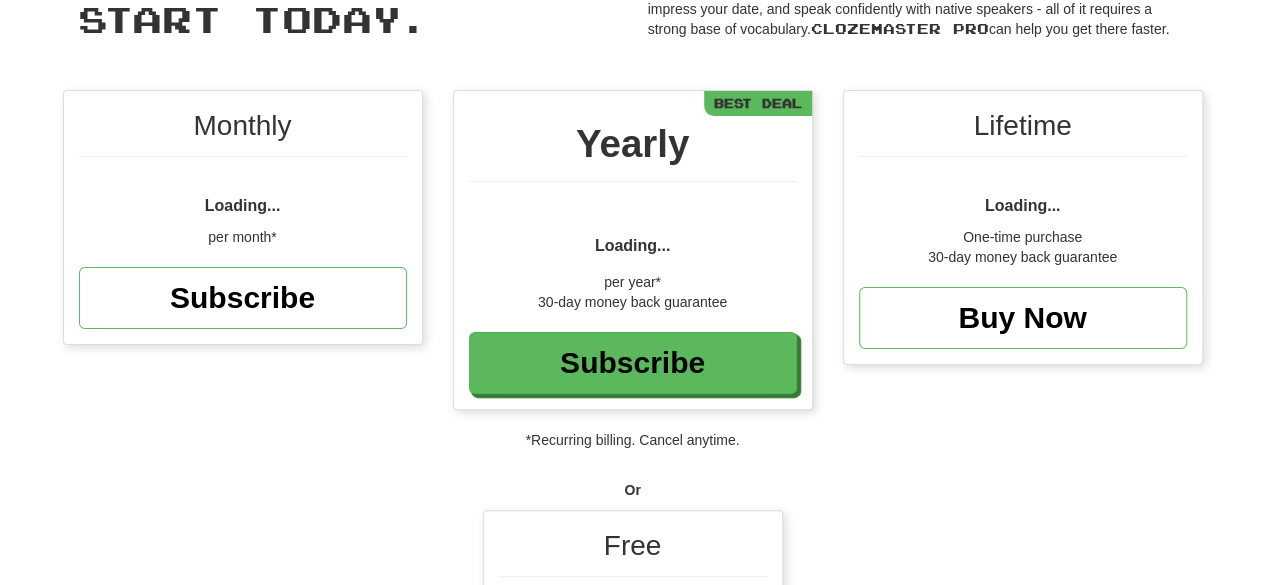 scroll, scrollTop: 300, scrollLeft: 0, axis: vertical 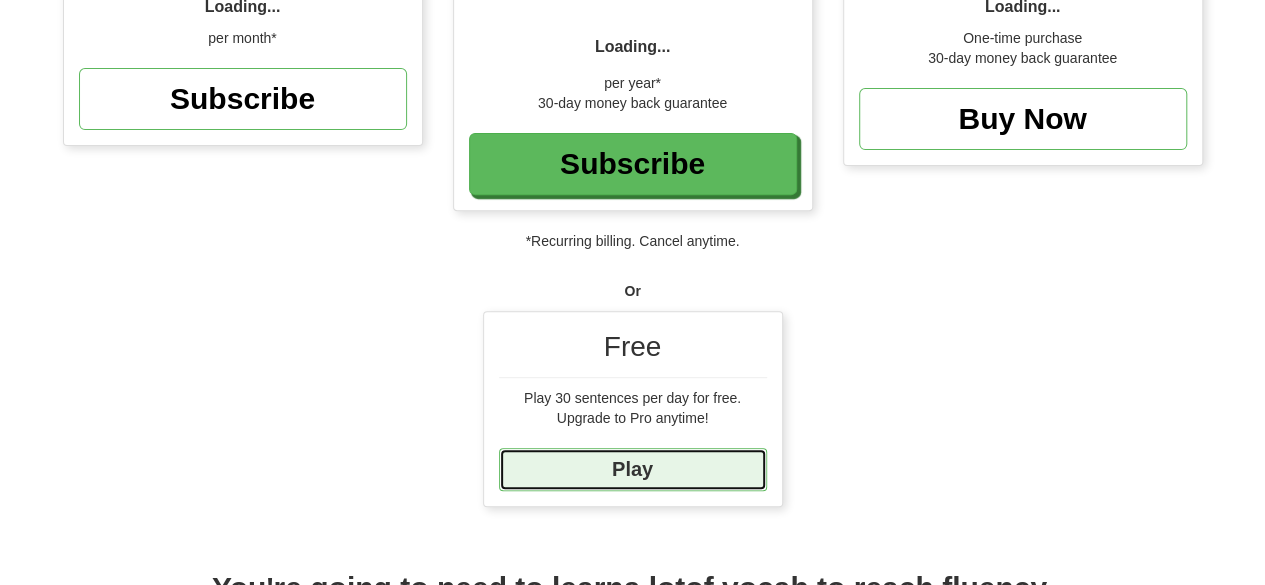 click on "Play" at bounding box center (633, 469) 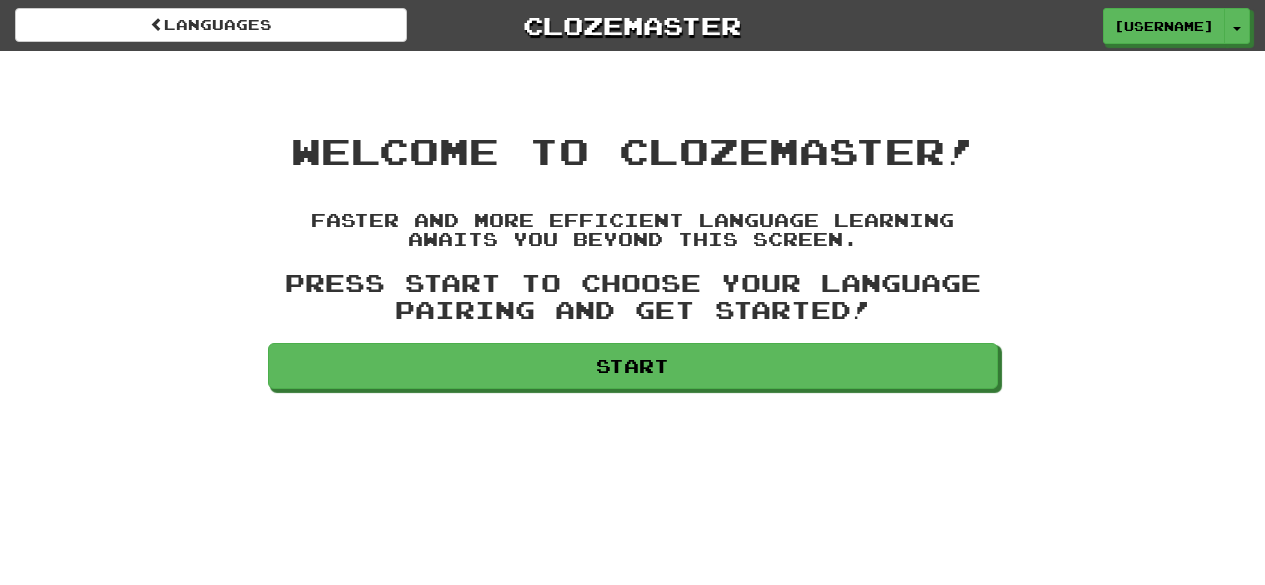 scroll, scrollTop: 0, scrollLeft: 0, axis: both 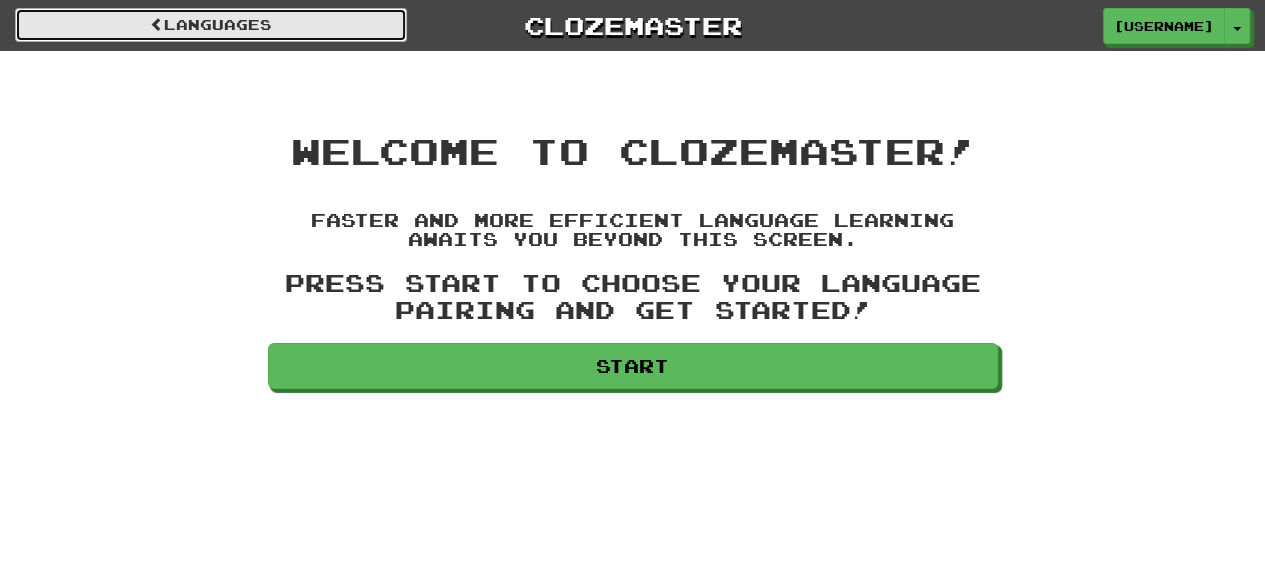 click on "Languages" at bounding box center (211, 25) 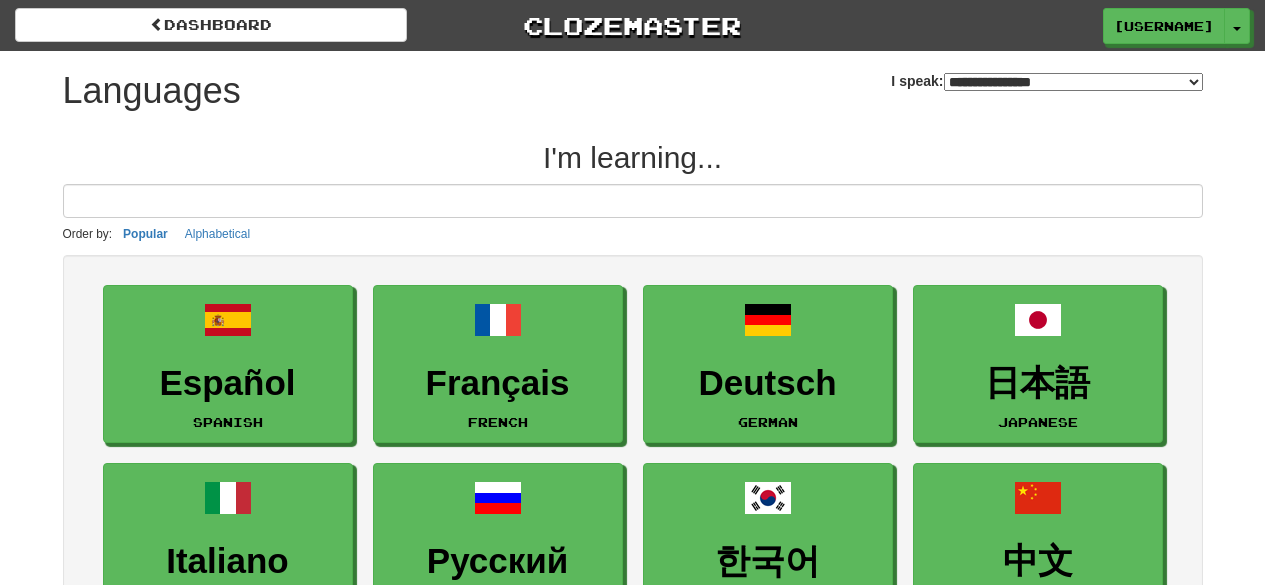 select on "*******" 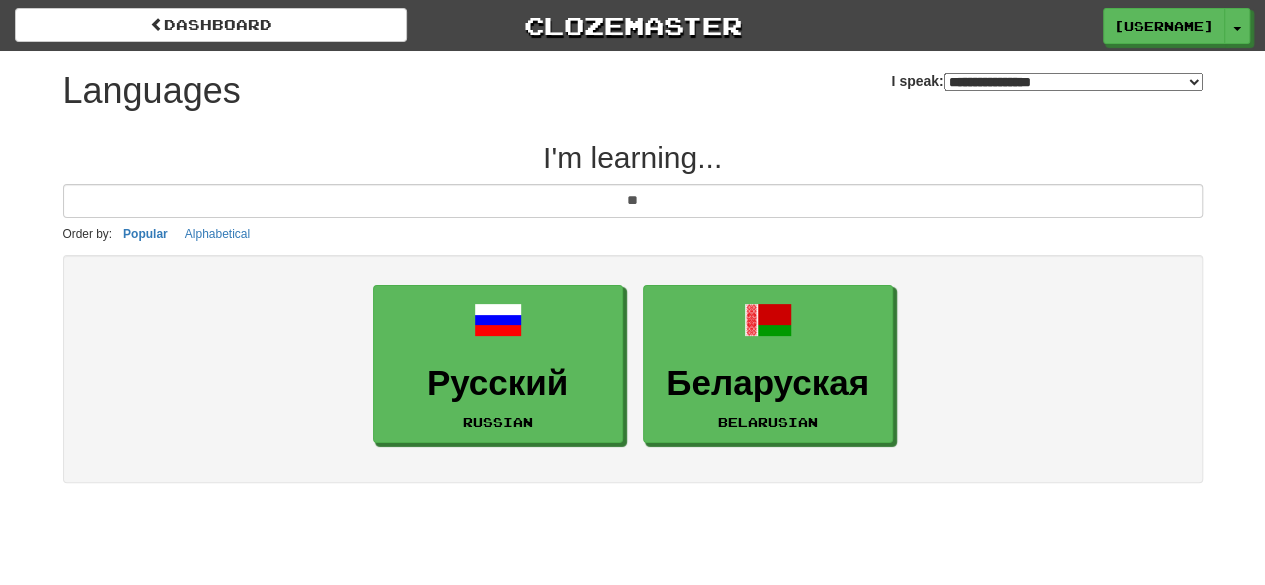 type on "**" 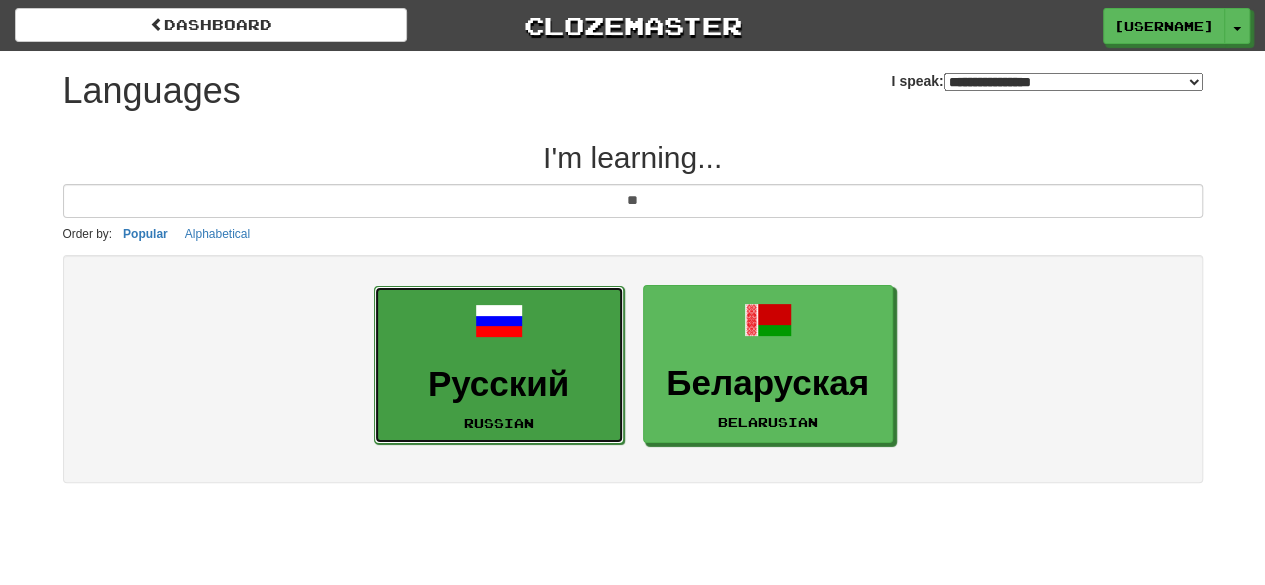 click on "Русский Russian" at bounding box center (499, 365) 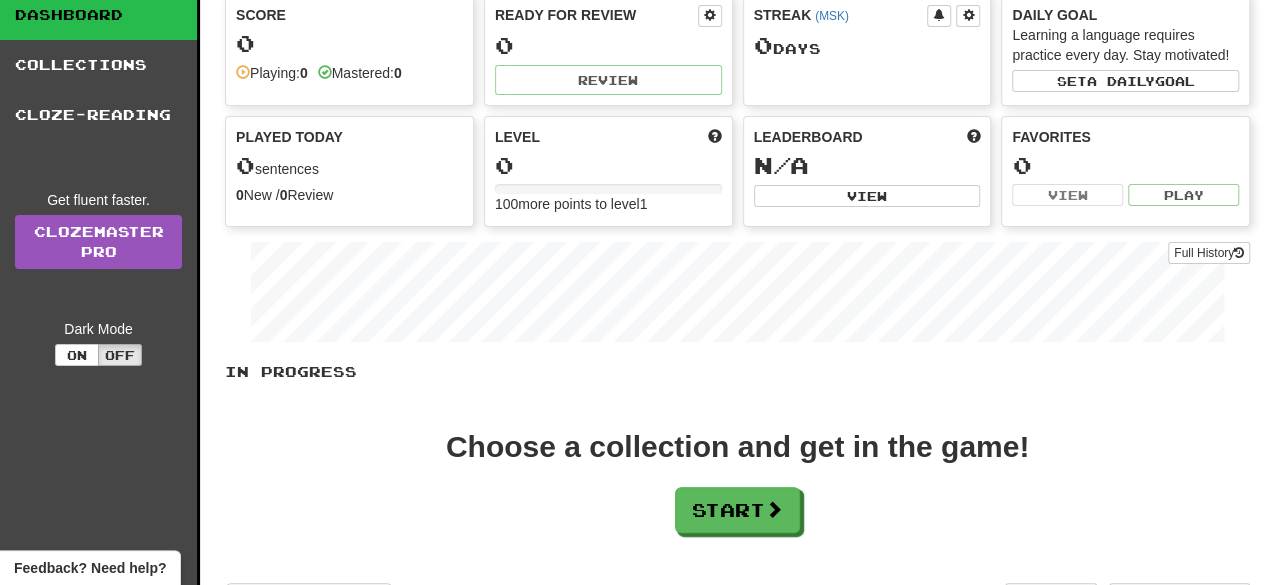 scroll, scrollTop: 100, scrollLeft: 0, axis: vertical 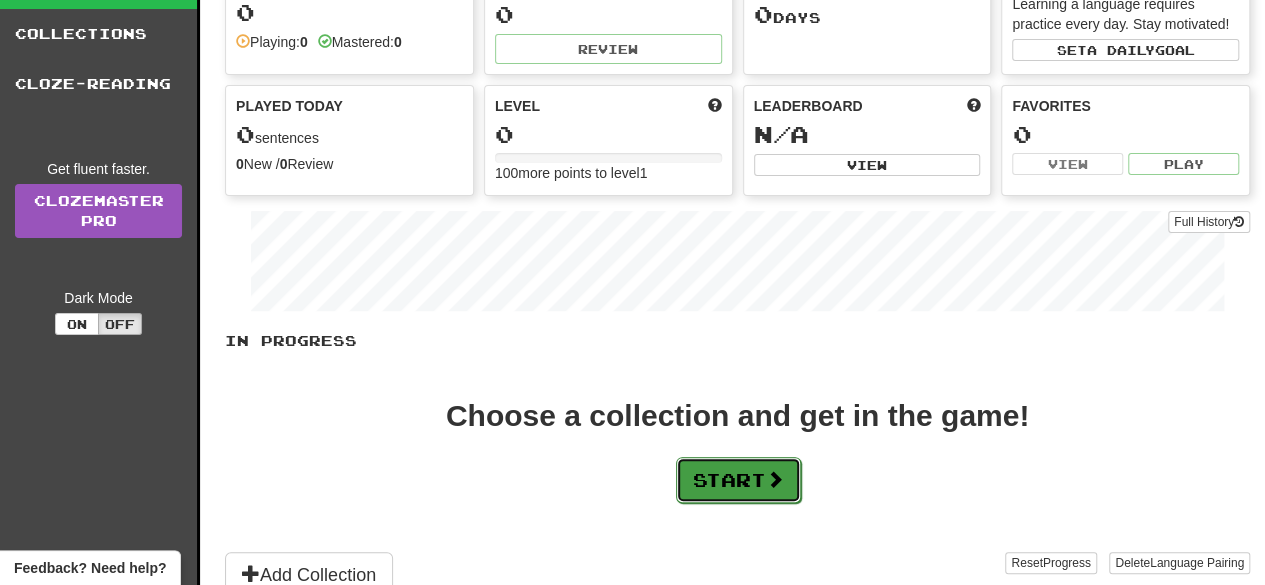 click on "Start" at bounding box center [738, 480] 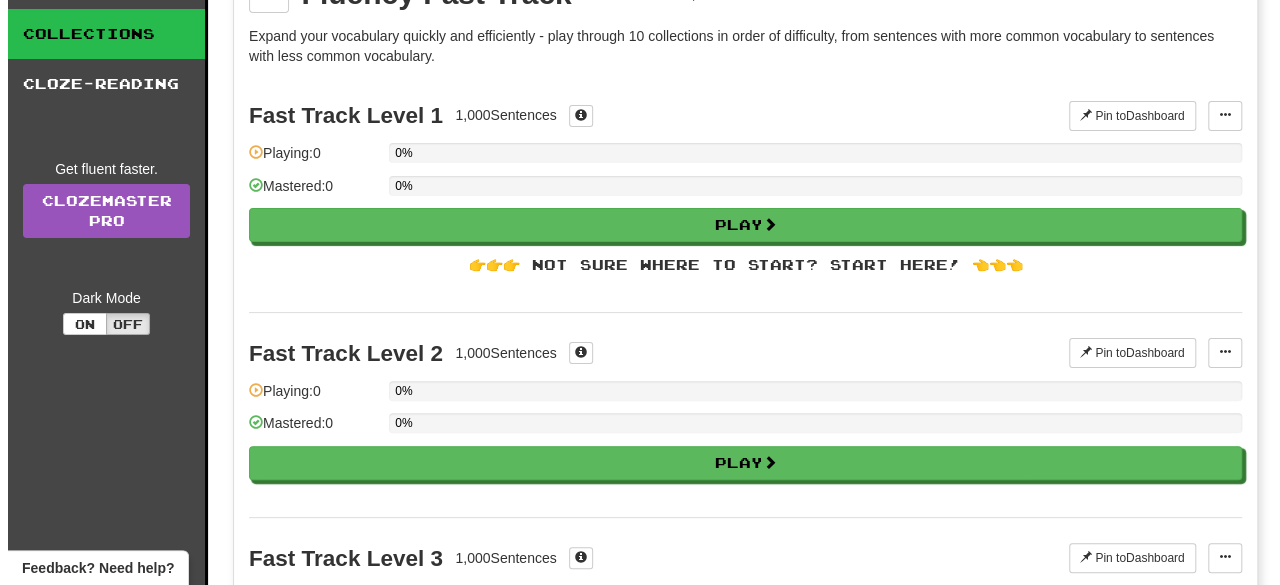 scroll, scrollTop: 0, scrollLeft: 0, axis: both 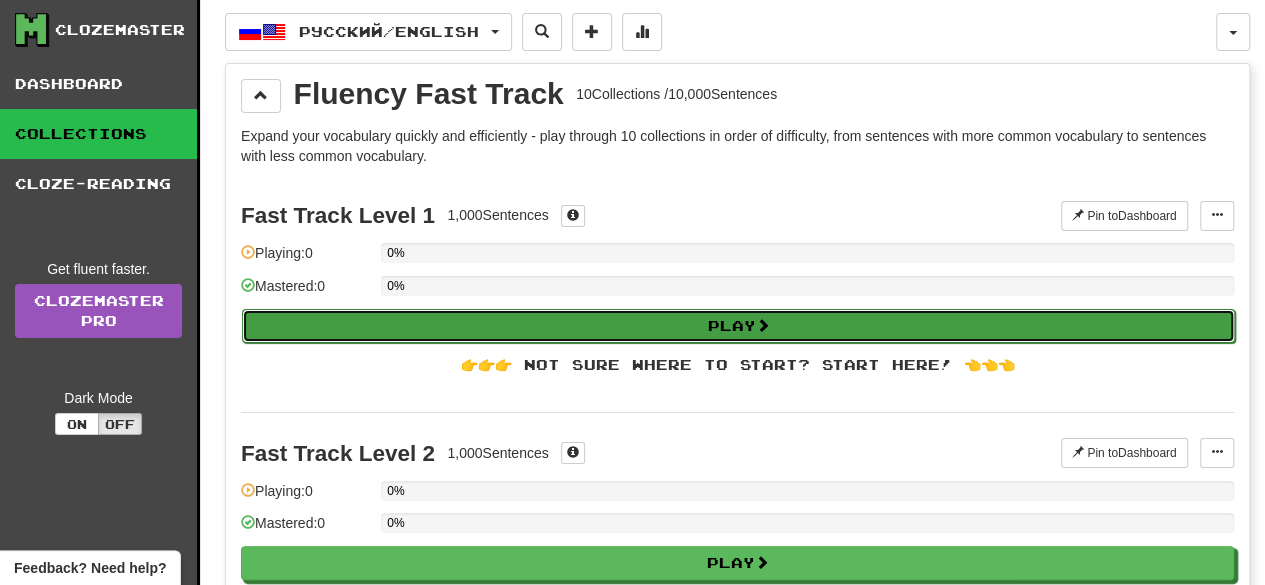 click on "Play" at bounding box center [738, 326] 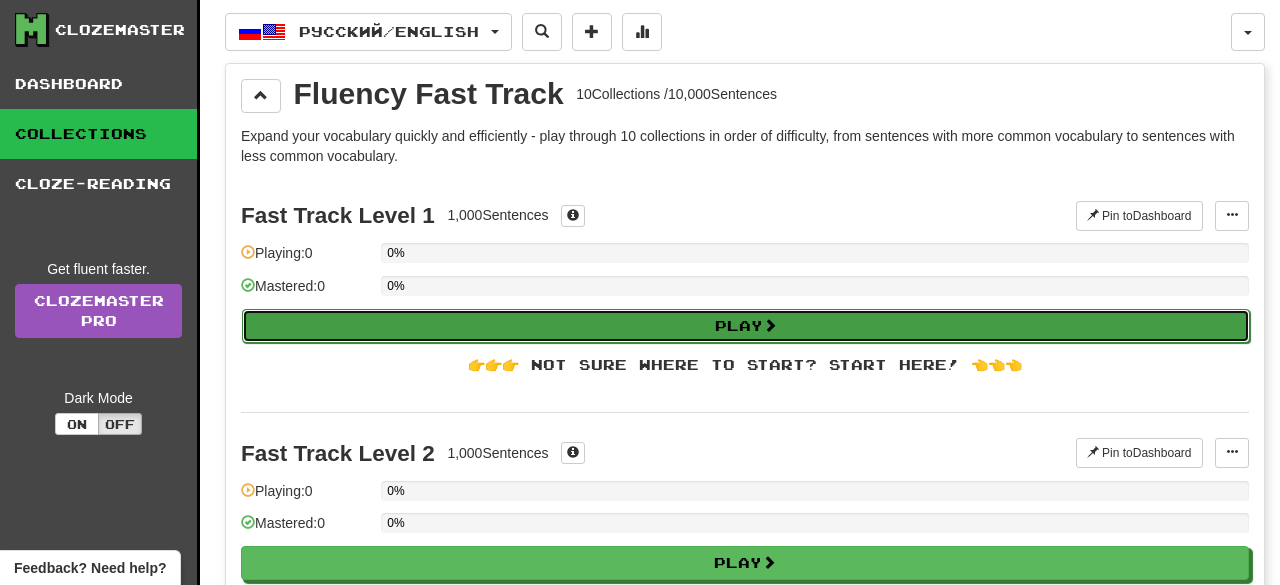 select on "**" 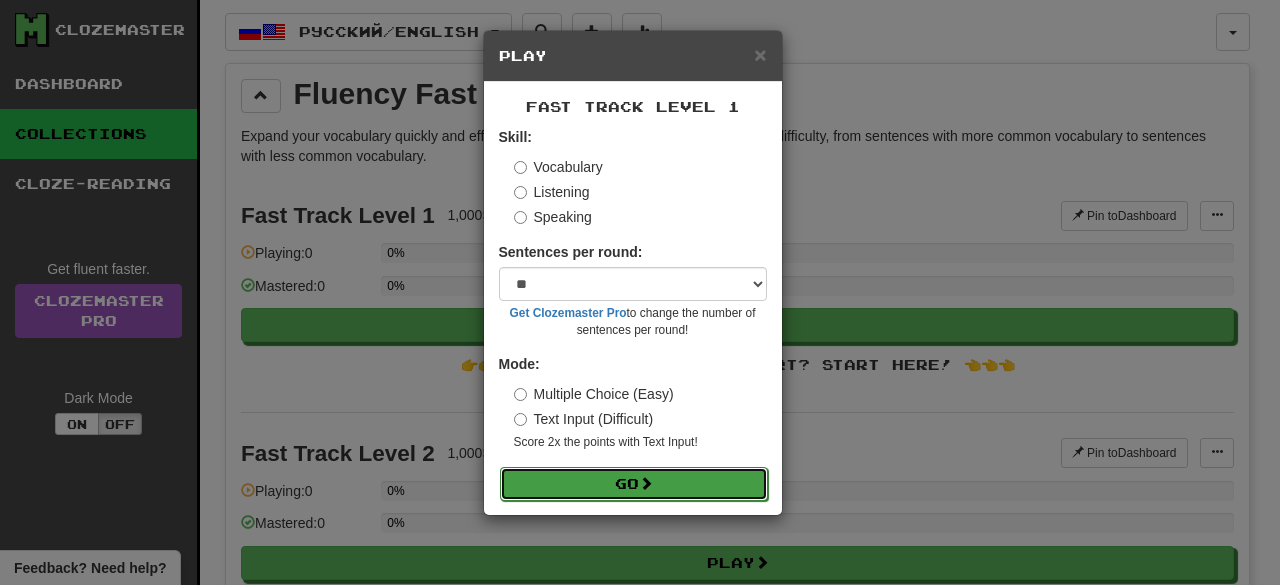 click on "Go" at bounding box center (634, 484) 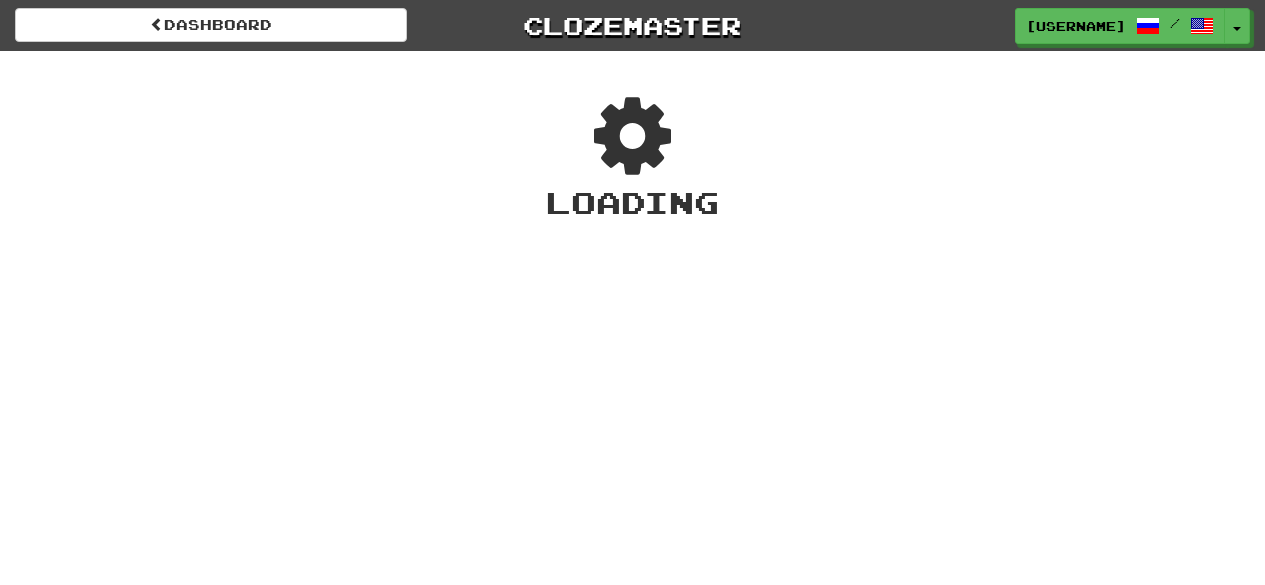 scroll, scrollTop: 0, scrollLeft: 0, axis: both 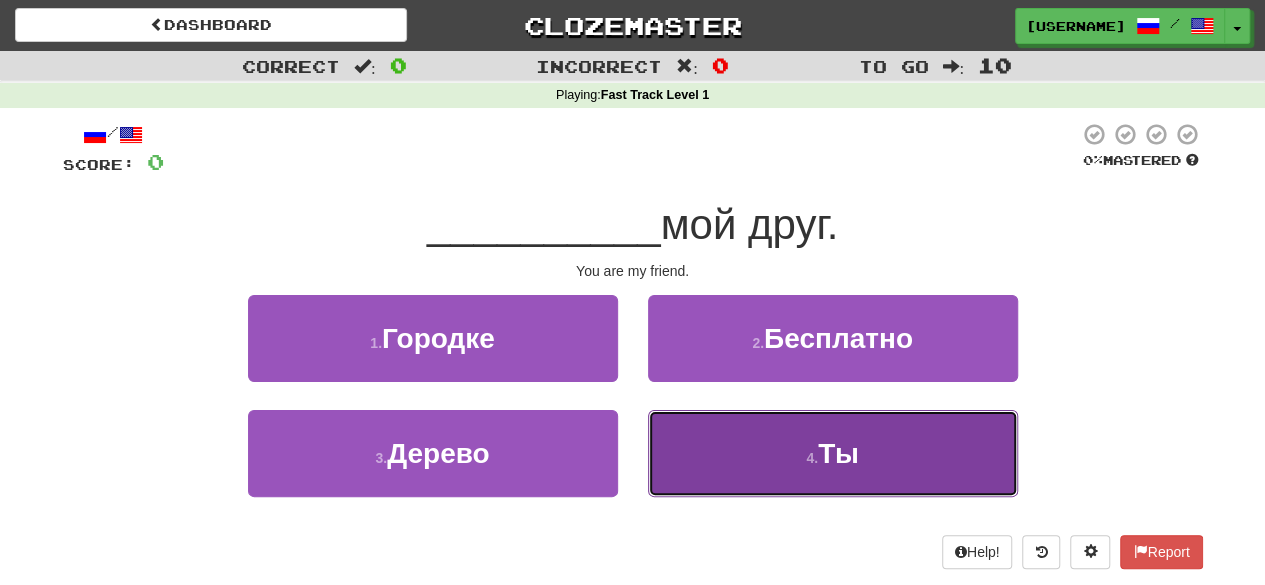 click on "4 .  Ты" at bounding box center (833, 453) 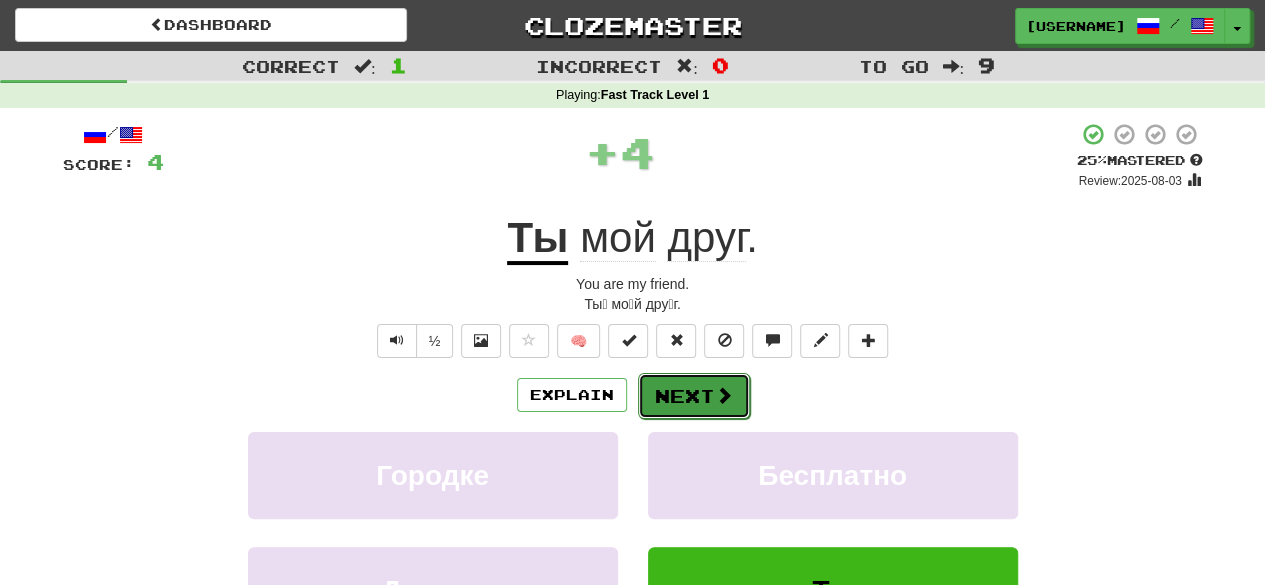 click on "Next" at bounding box center (694, 396) 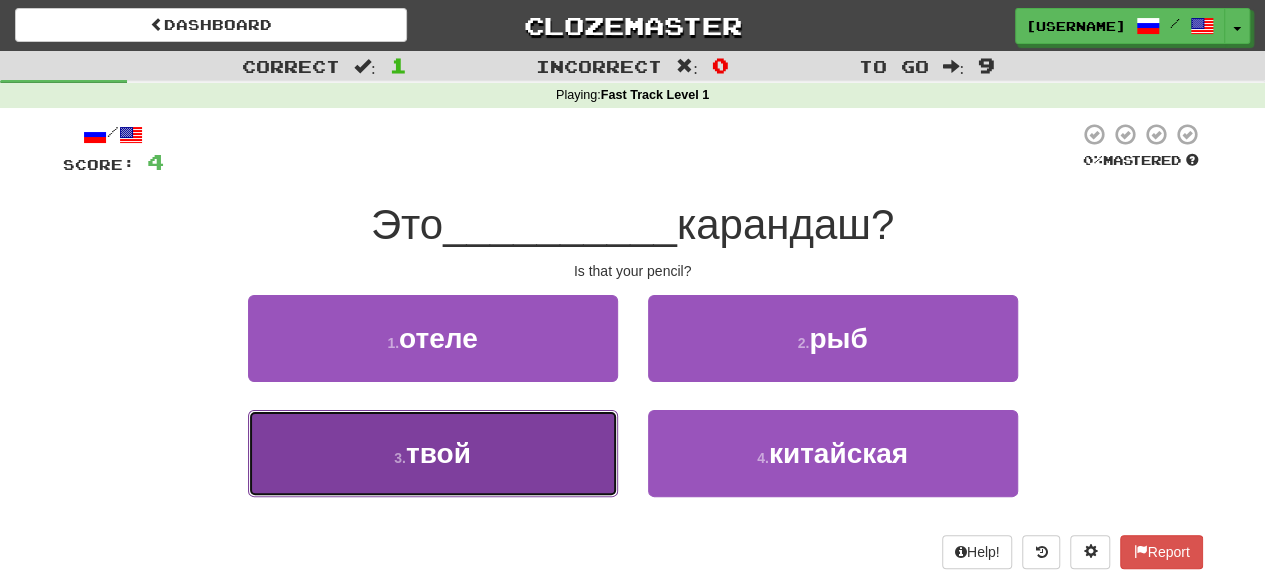click on "3 .  твой" at bounding box center [433, 453] 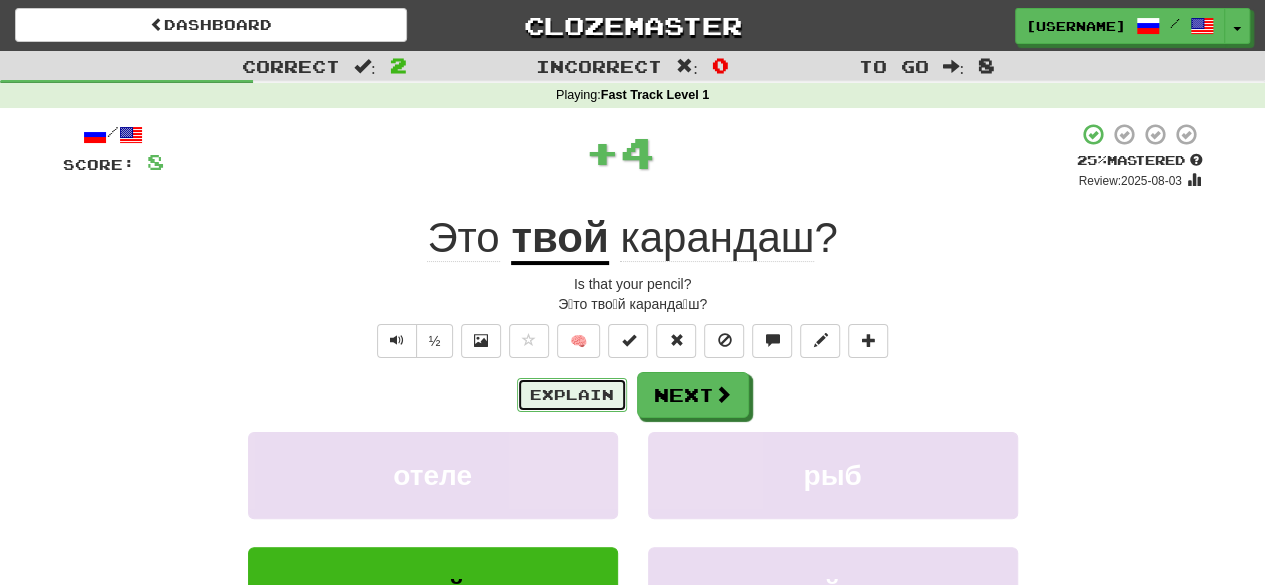 click on "Explain" at bounding box center (572, 395) 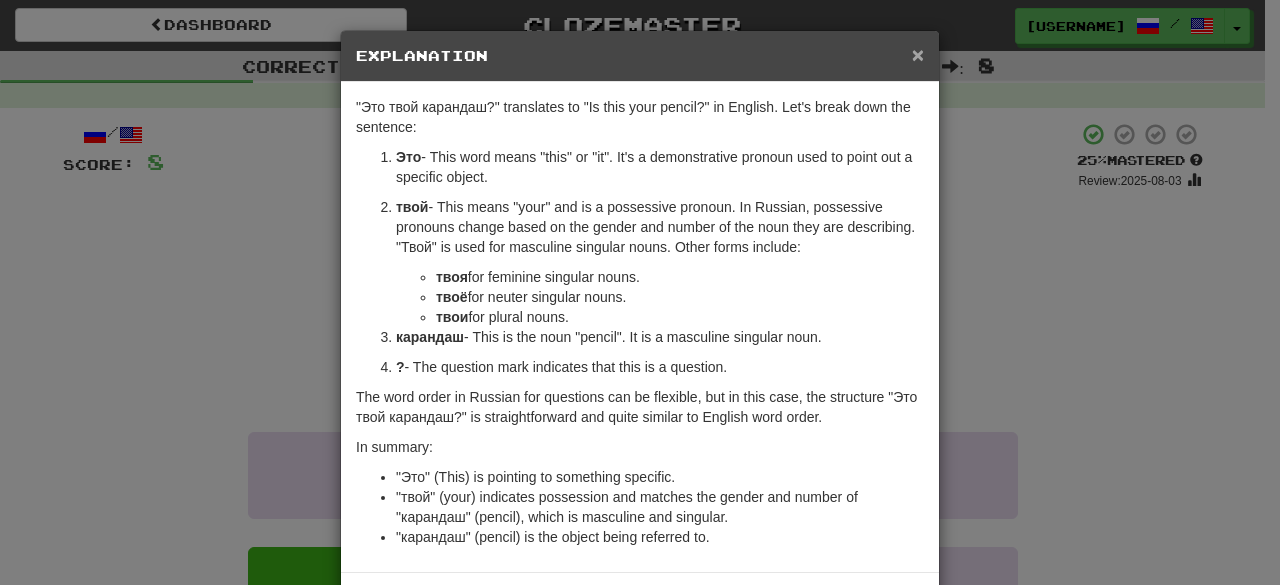 click on "×" at bounding box center [918, 54] 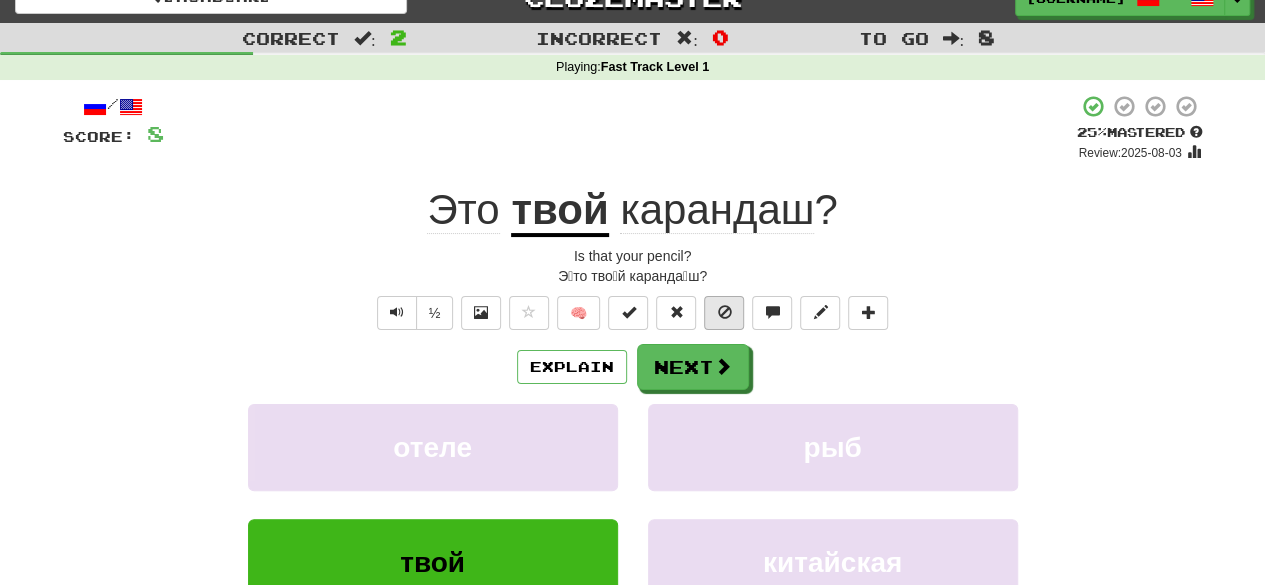 scroll, scrollTop: 100, scrollLeft: 0, axis: vertical 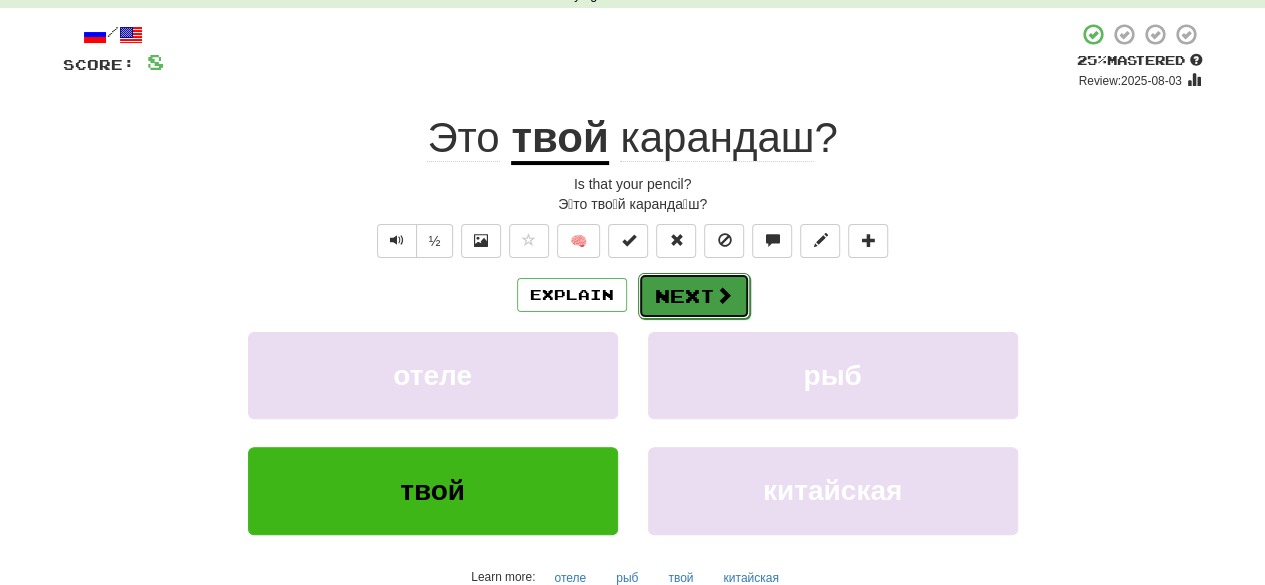 click at bounding box center (724, 295) 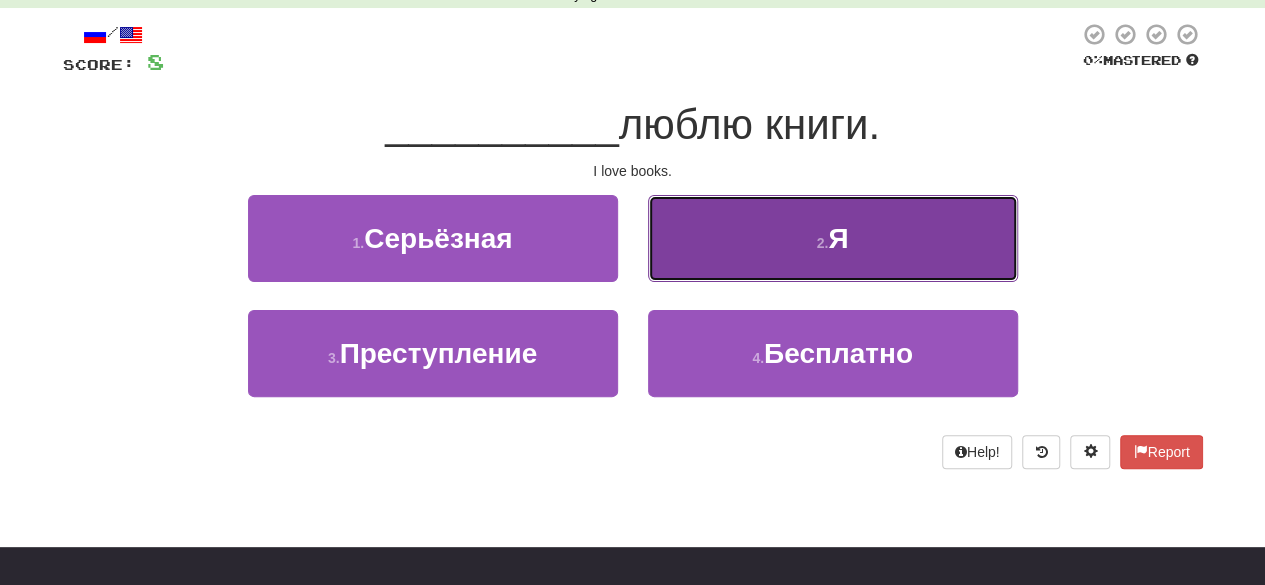 click on "2 .  Я" at bounding box center [833, 238] 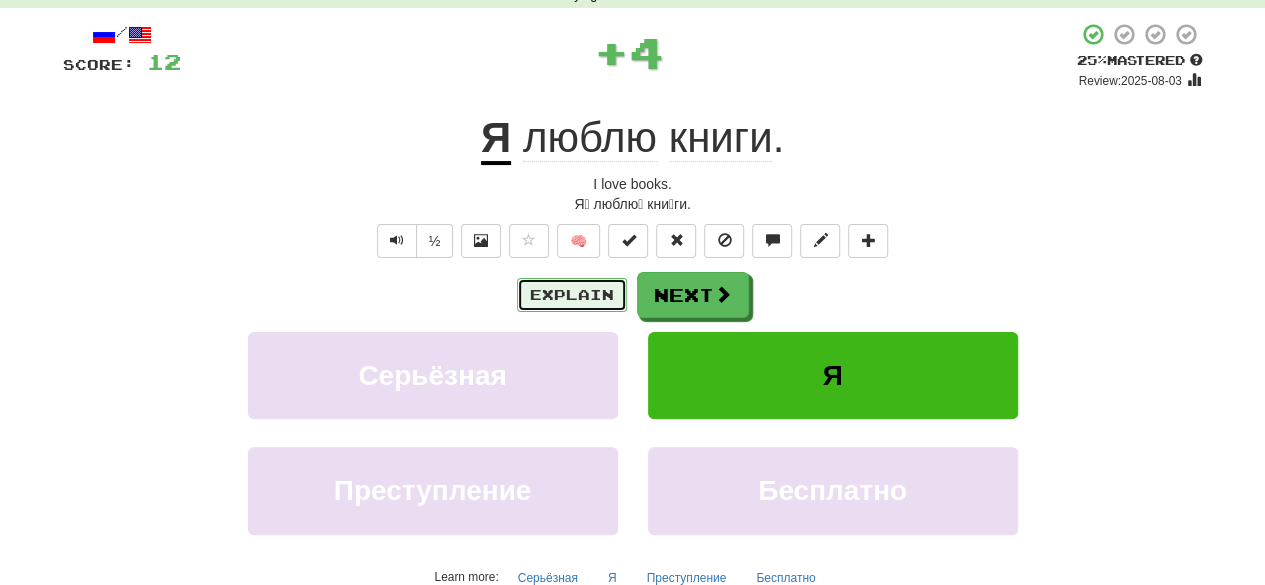 click on "Explain" at bounding box center (572, 295) 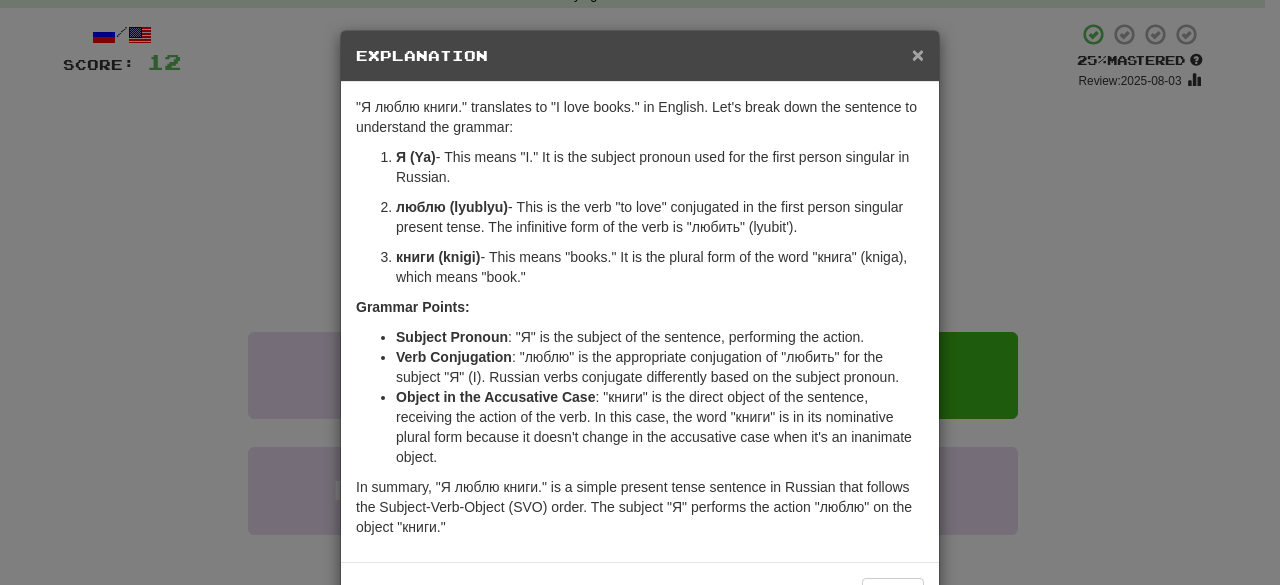 click on "×" at bounding box center [918, 54] 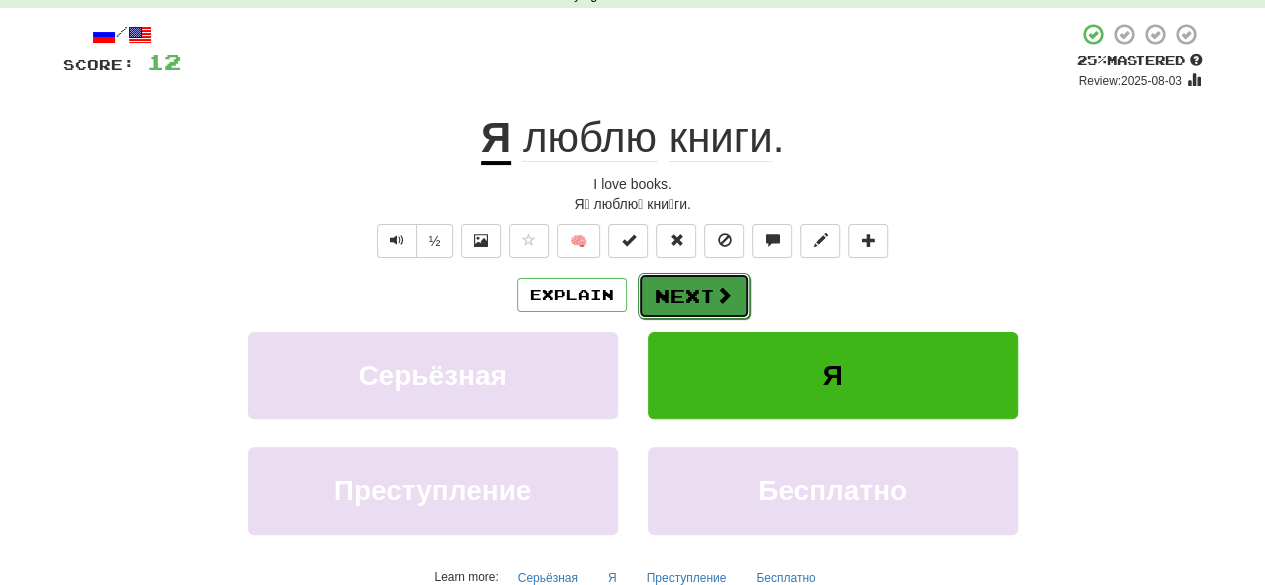 click at bounding box center [724, 295] 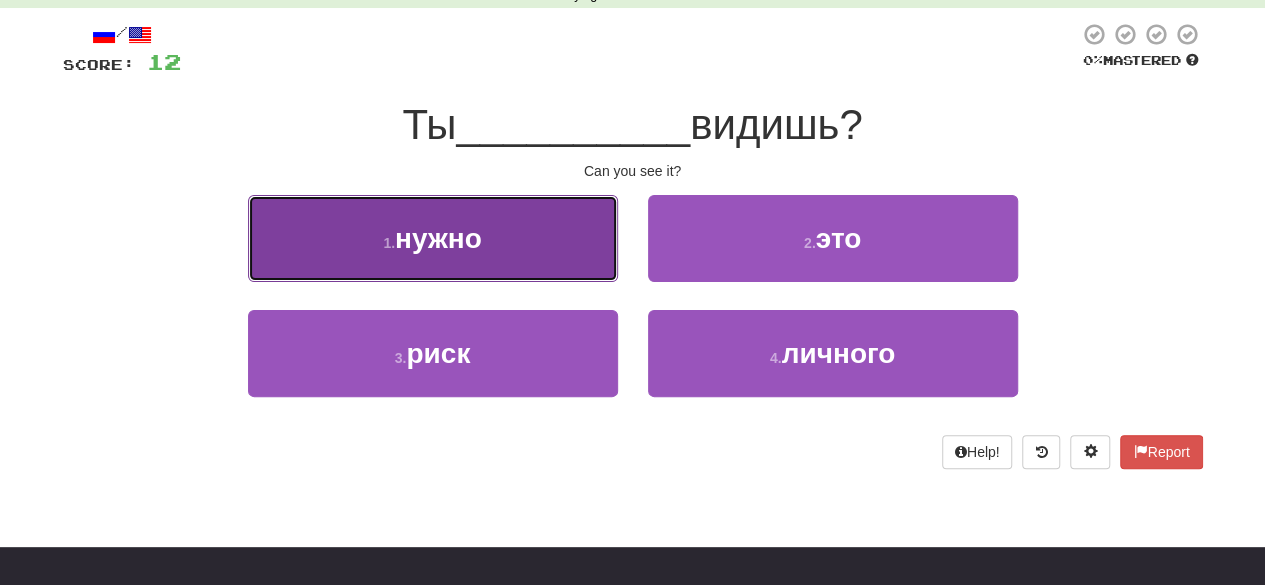click on "1 .  нужно" at bounding box center (433, 238) 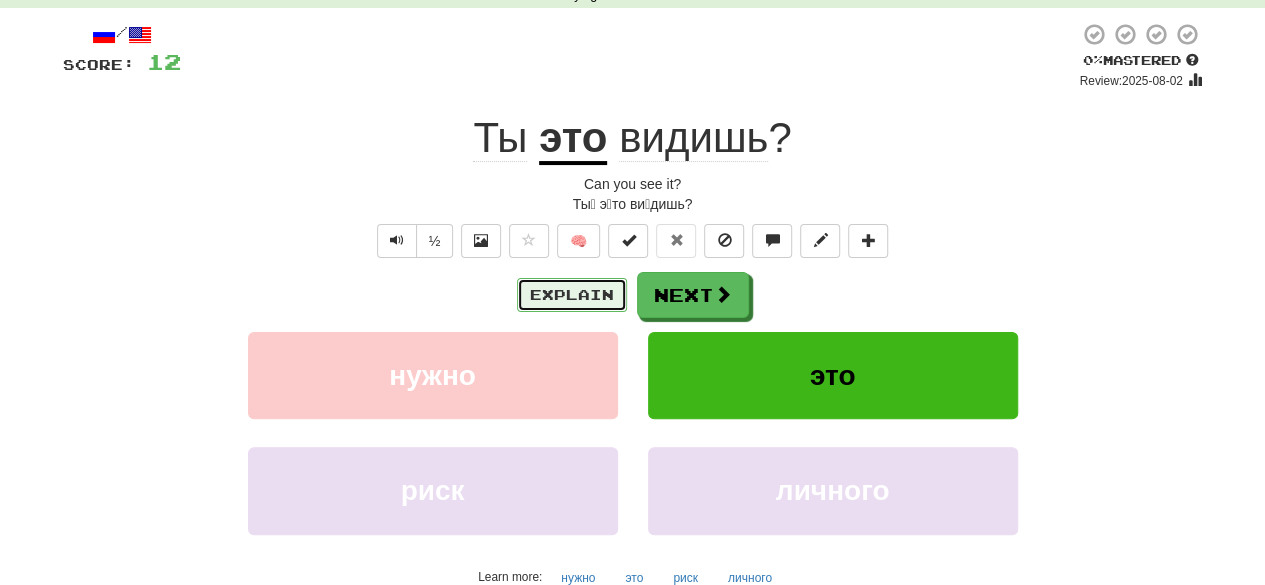 click on "Explain" at bounding box center [572, 295] 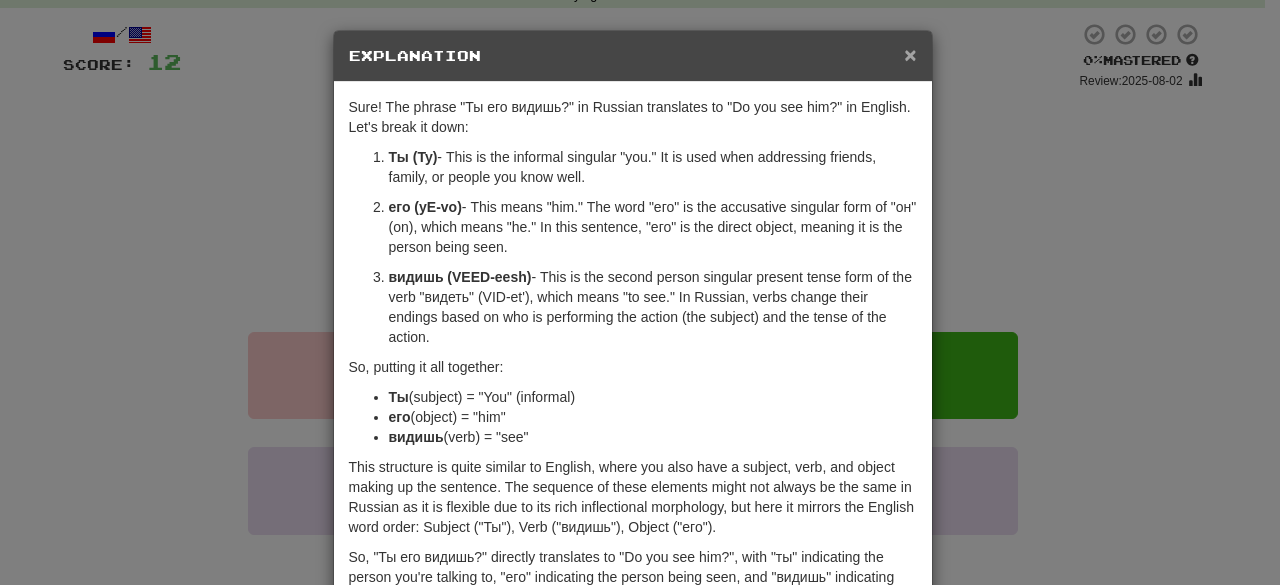 click on "×" at bounding box center [910, 54] 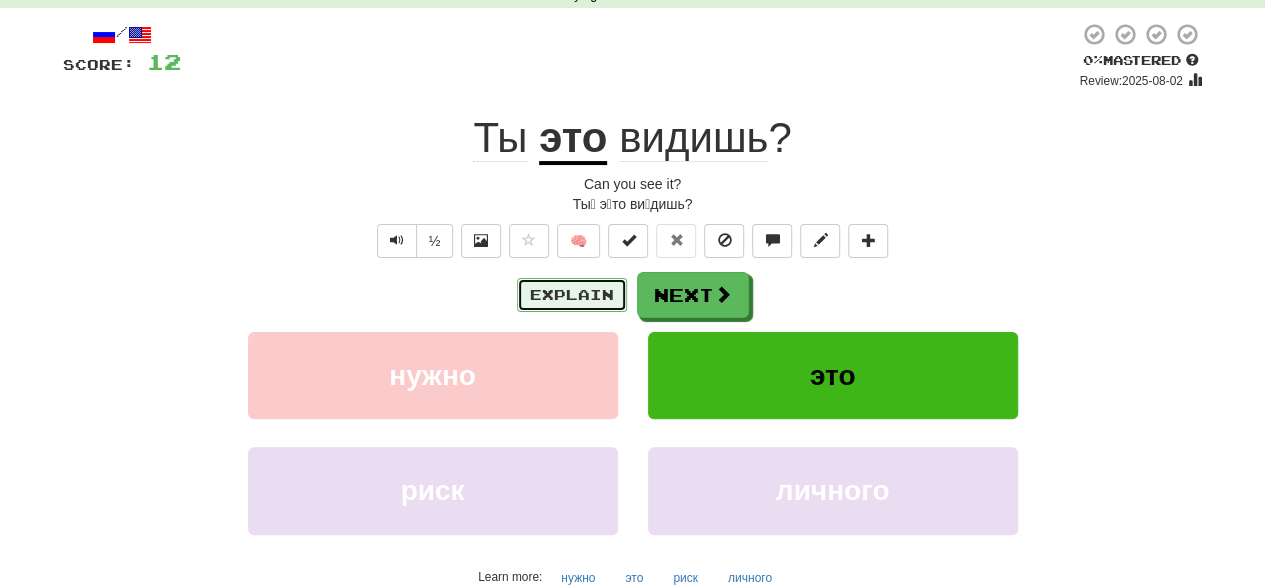 click on "Explain" at bounding box center [572, 295] 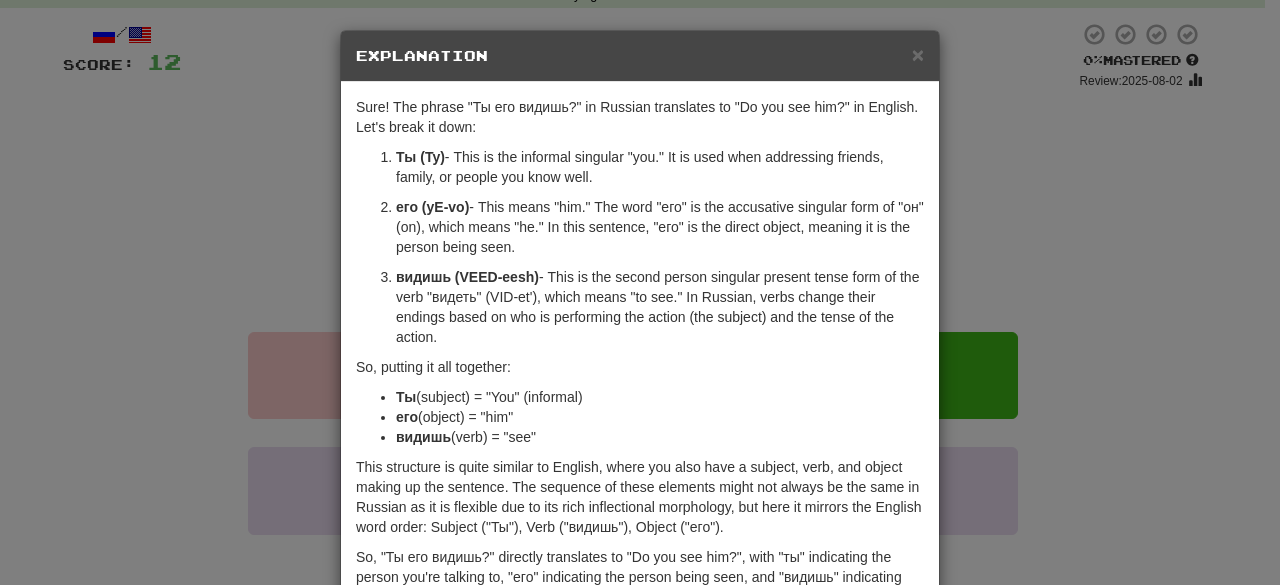 click on "× Explanation" at bounding box center (640, 56) 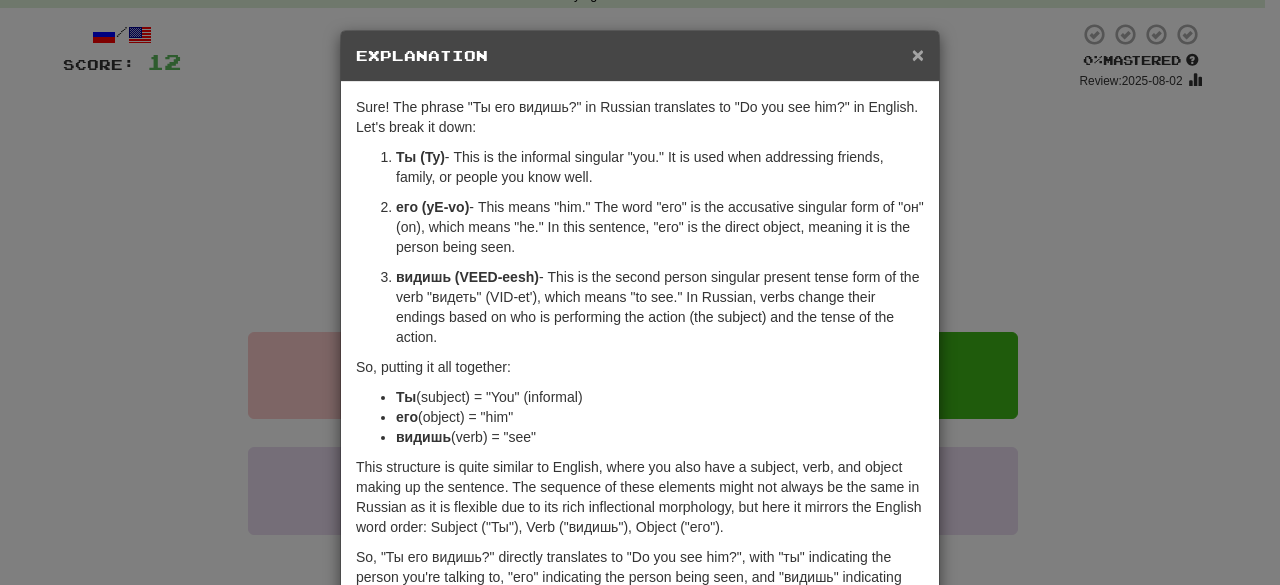 click on "× Explanation" at bounding box center (640, 56) 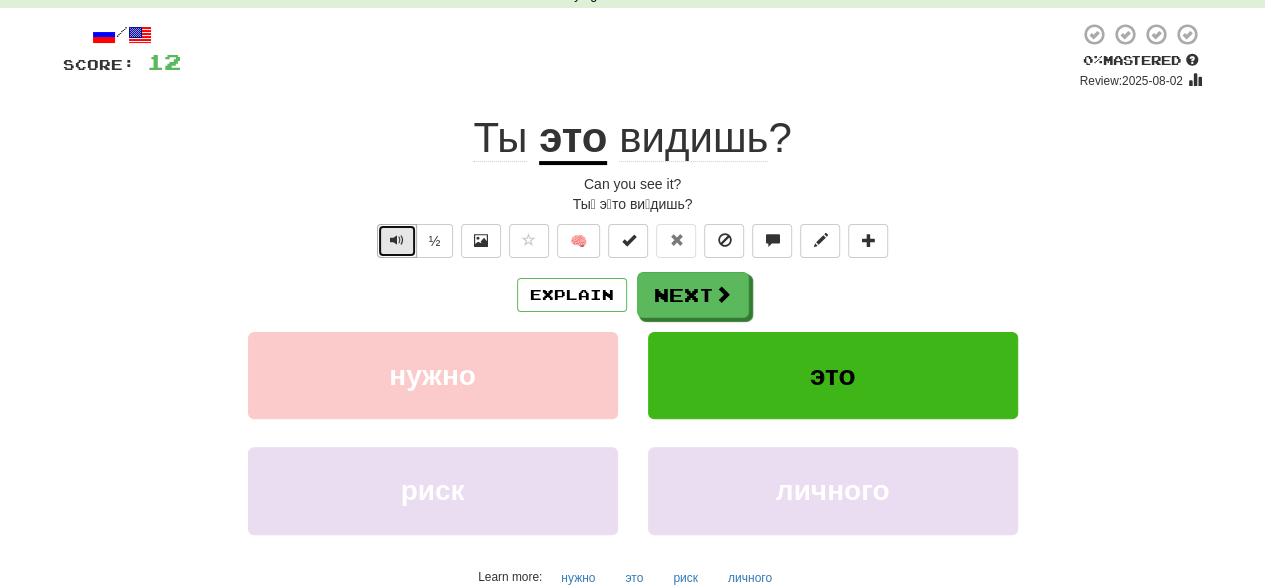 click at bounding box center (397, 241) 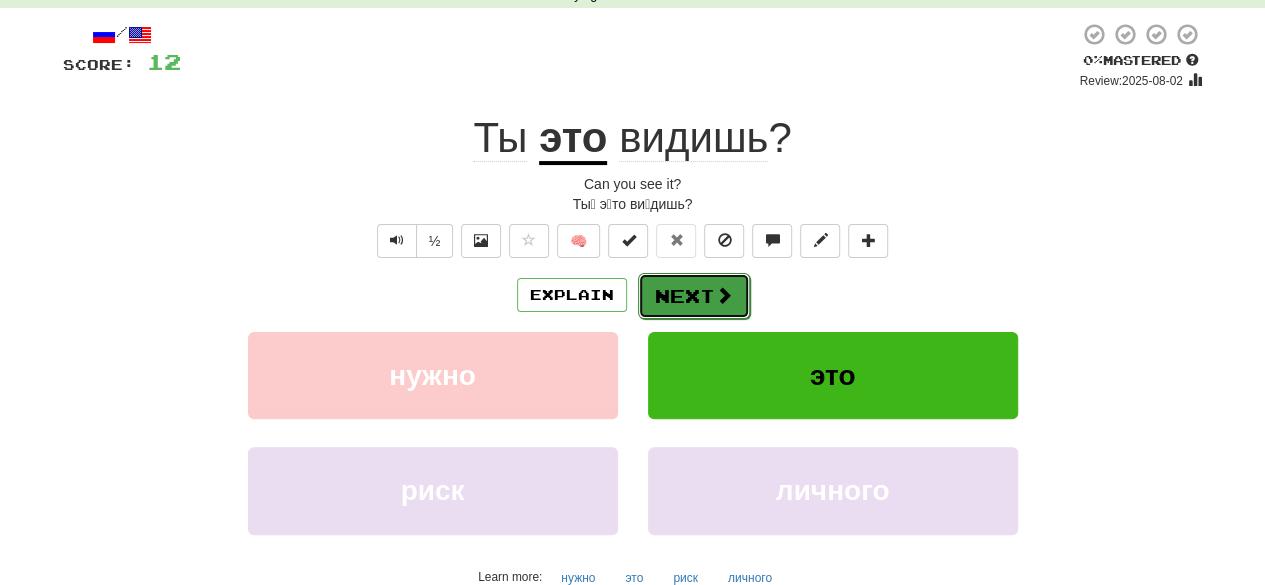 click at bounding box center (724, 295) 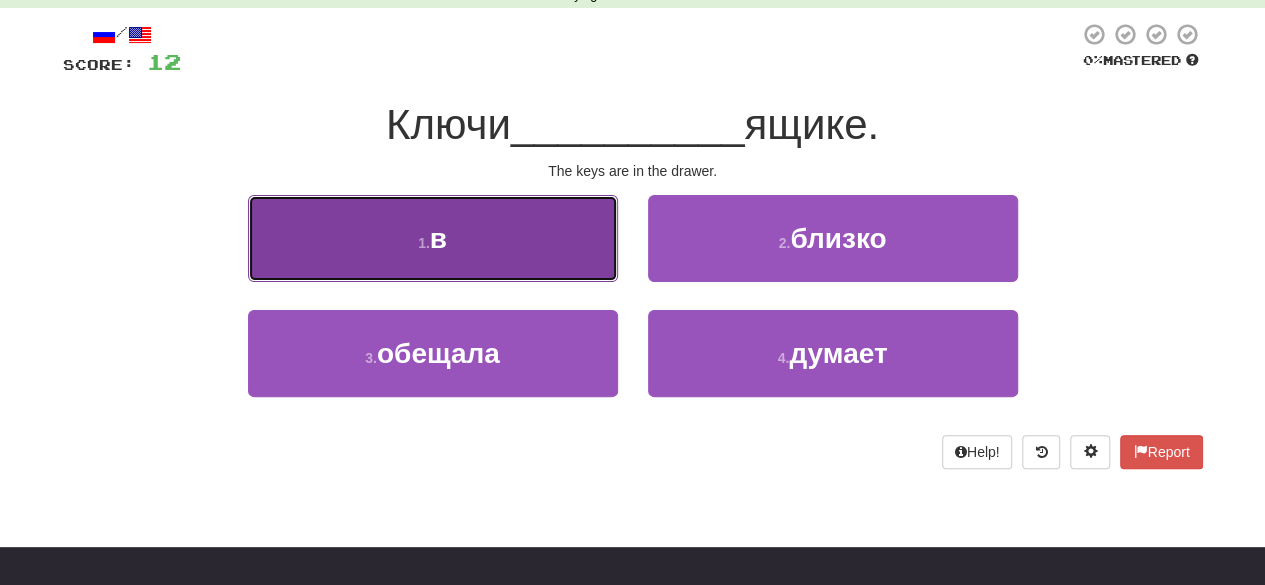 click on "1 .  в" at bounding box center [433, 238] 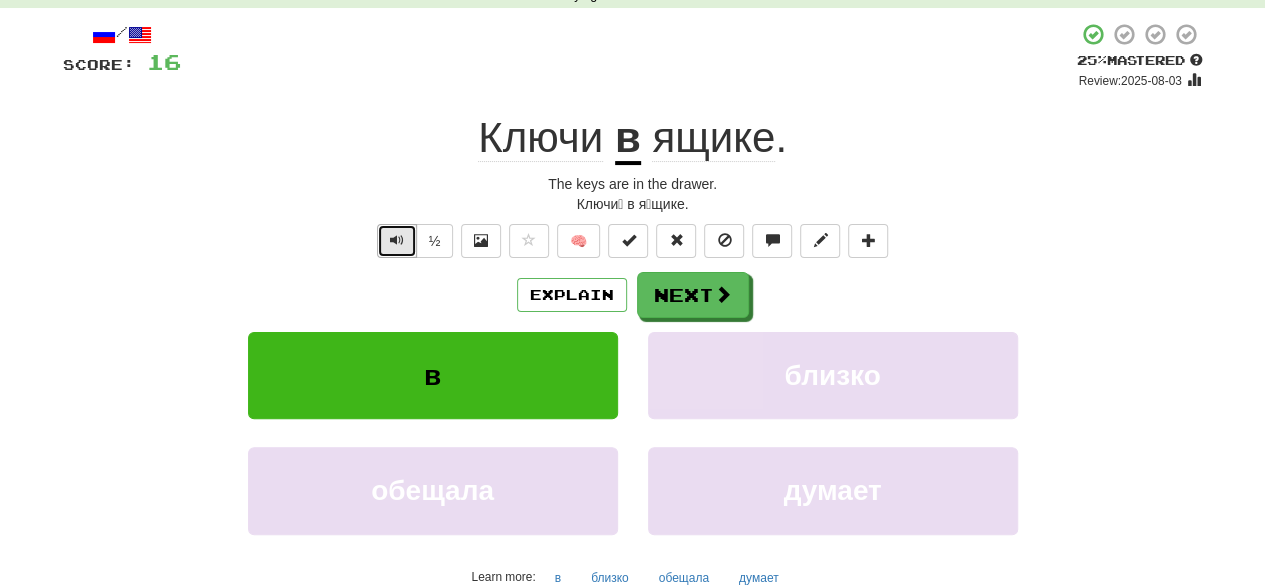click at bounding box center (397, 241) 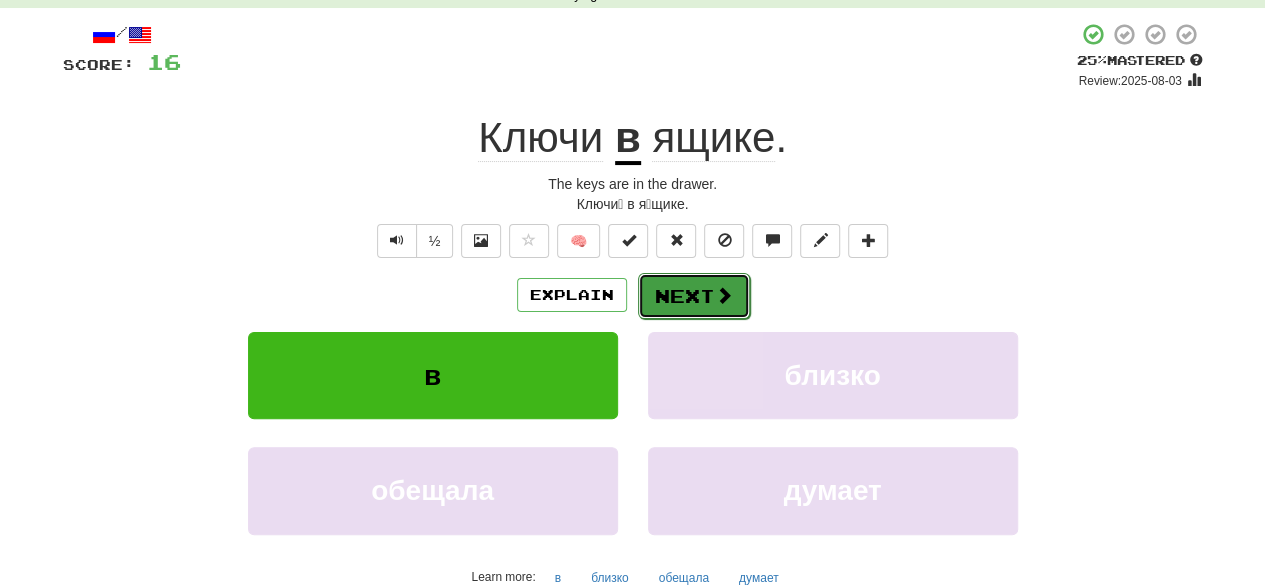 click on "Next" at bounding box center [694, 296] 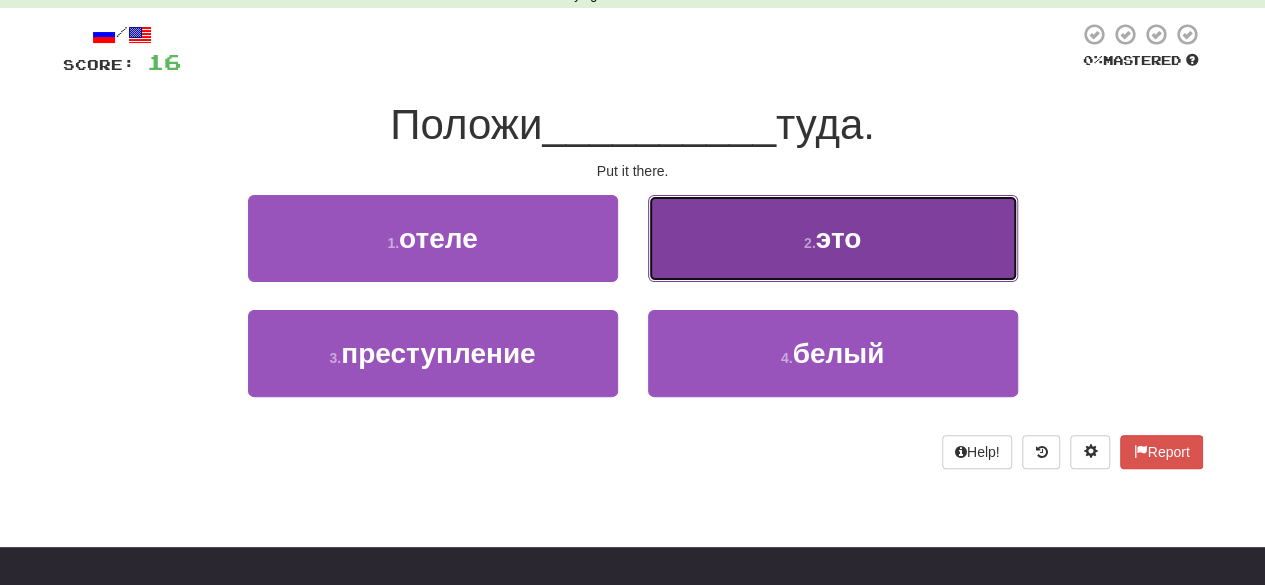 click on "2 .  это" at bounding box center (833, 238) 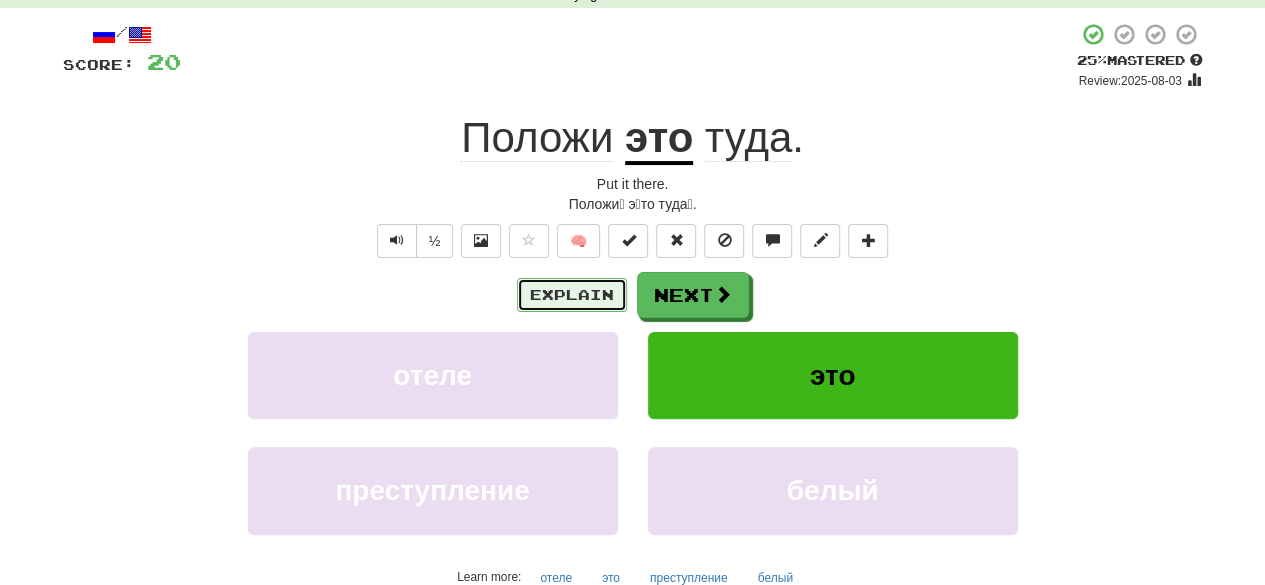 click on "Explain" at bounding box center (572, 295) 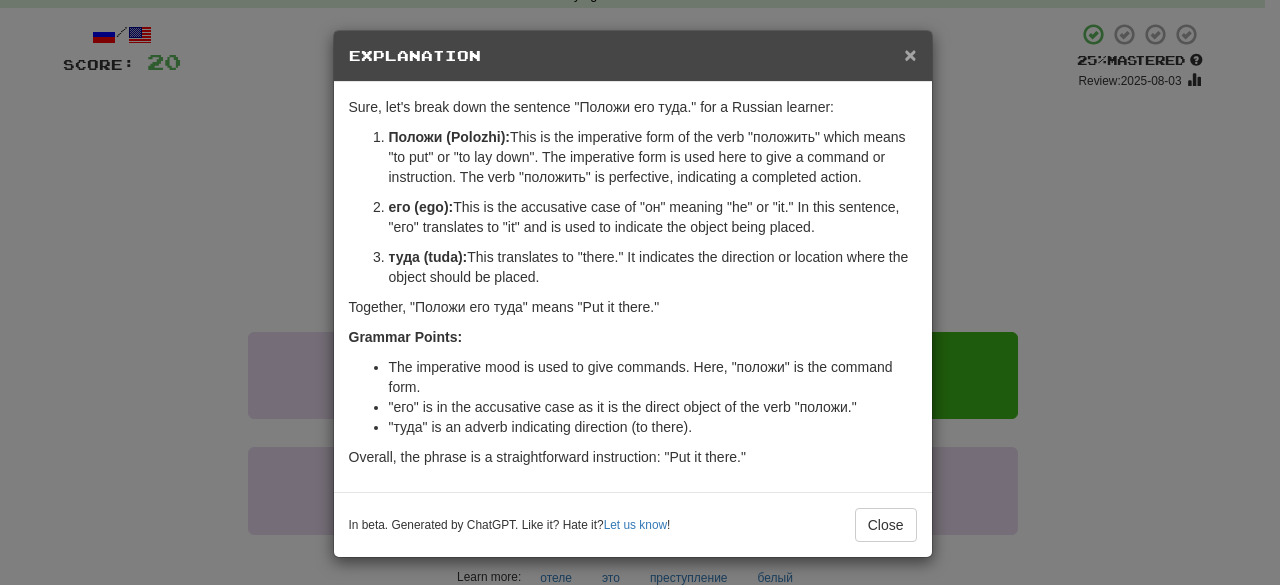 click on "×" at bounding box center [910, 54] 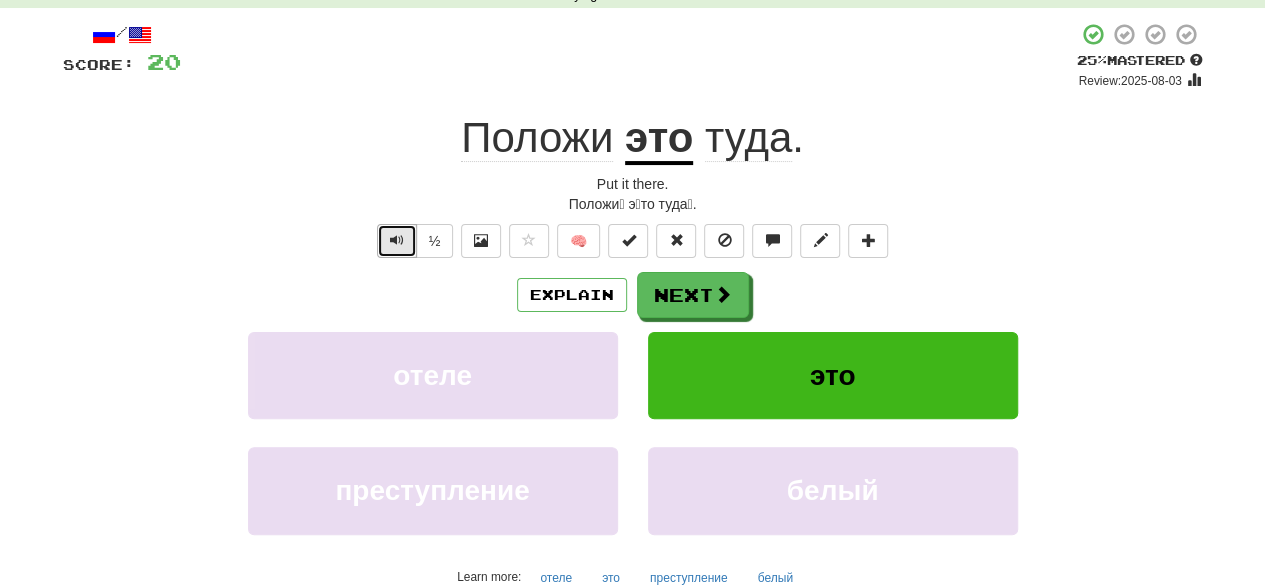 click at bounding box center (397, 241) 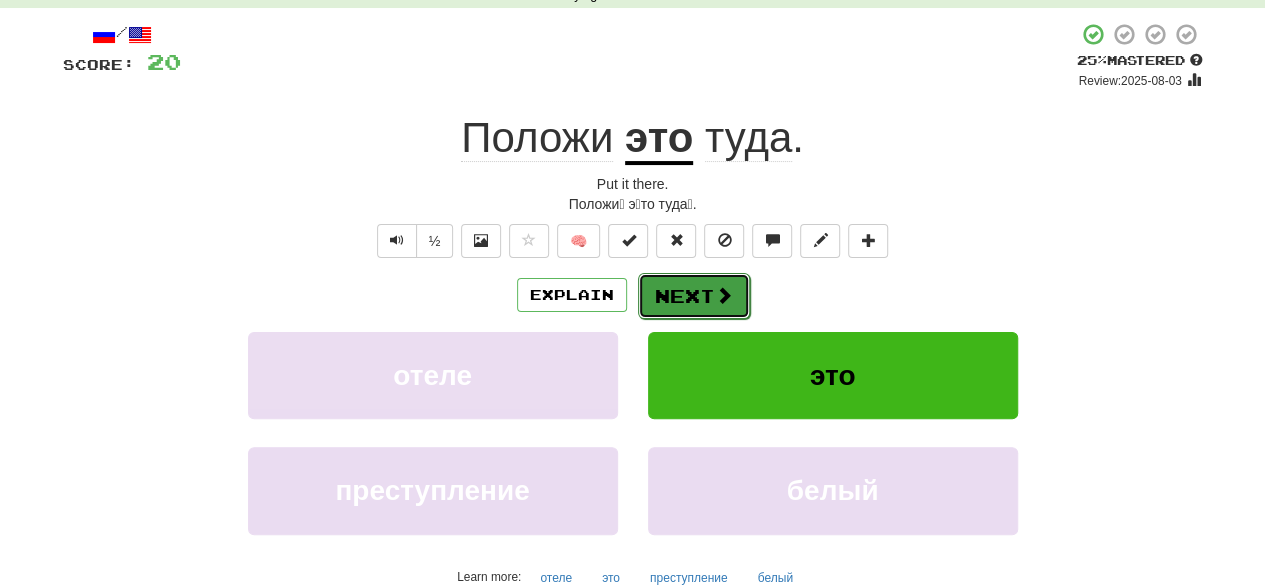 click on "Next" at bounding box center (694, 296) 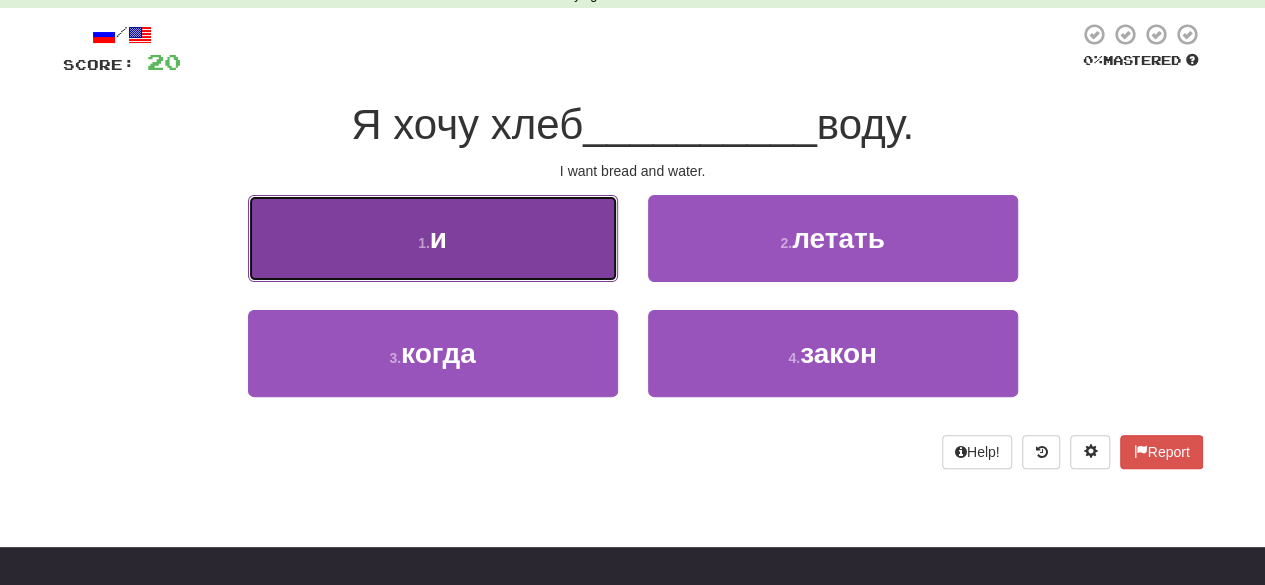 click on "1 .  и" at bounding box center [433, 238] 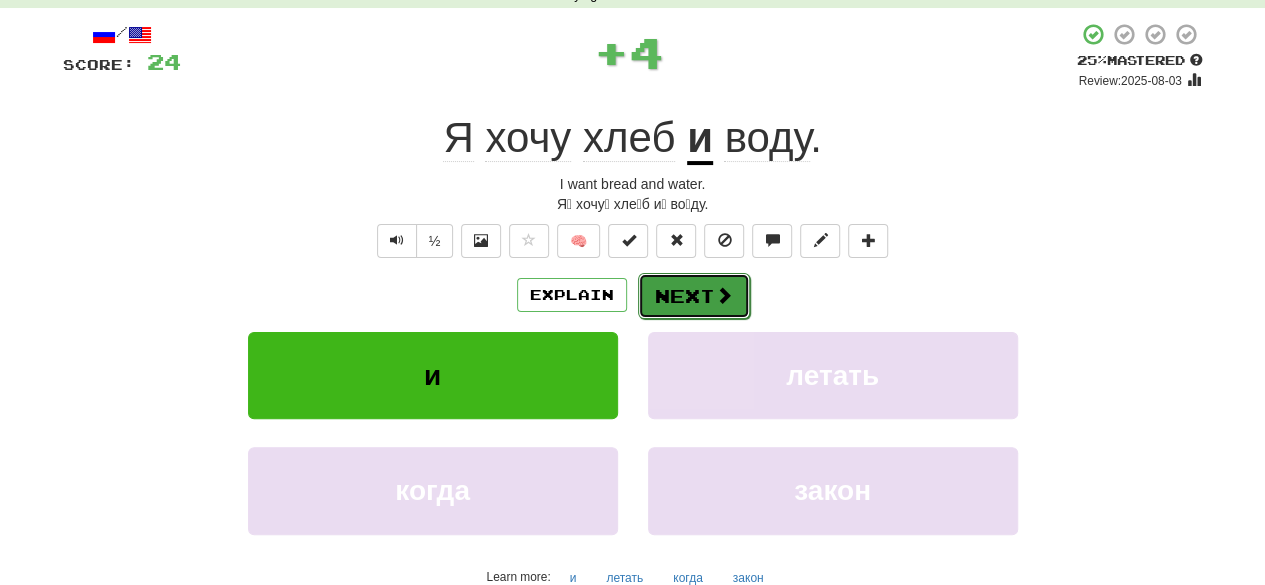 click on "Next" at bounding box center (694, 296) 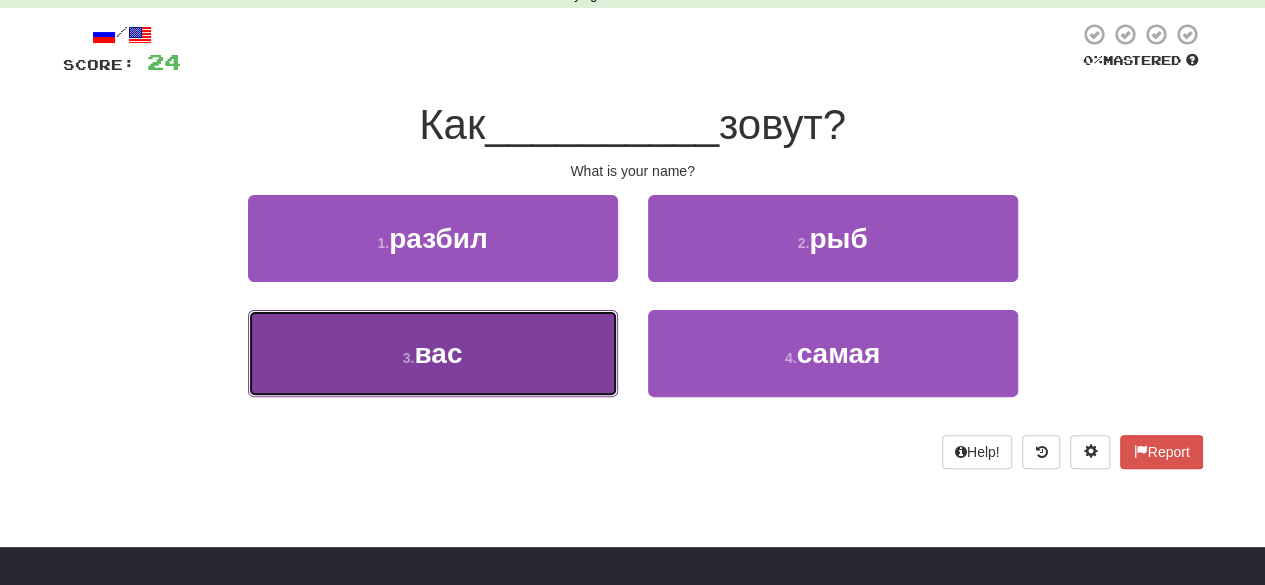 click on "3 .  вас" at bounding box center [433, 353] 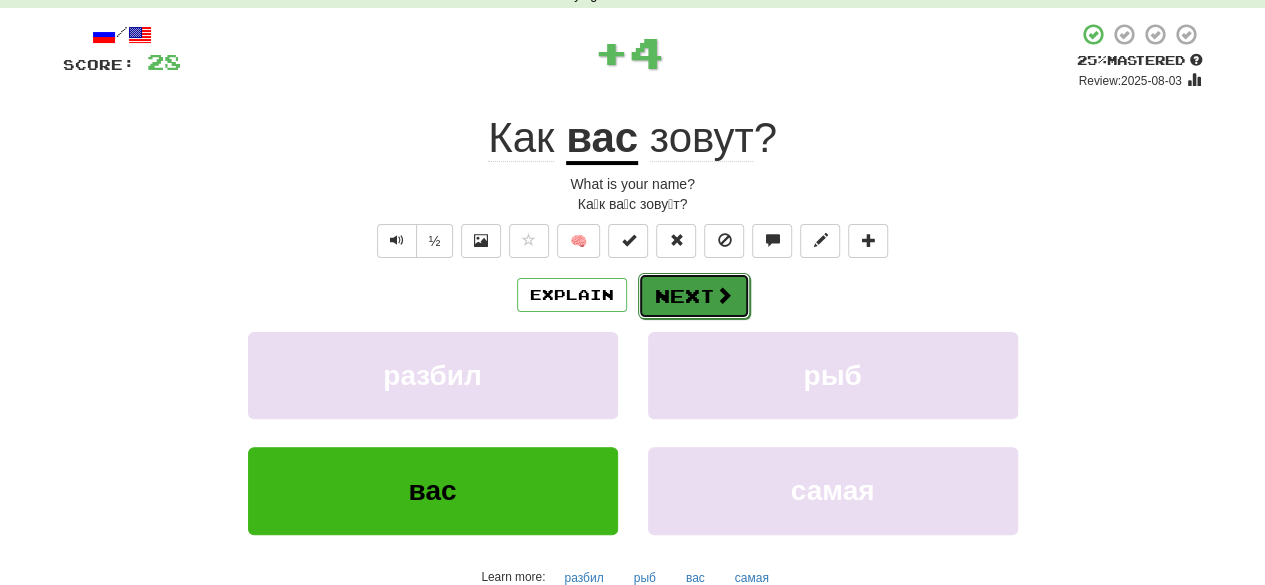 click on "Next" at bounding box center (694, 296) 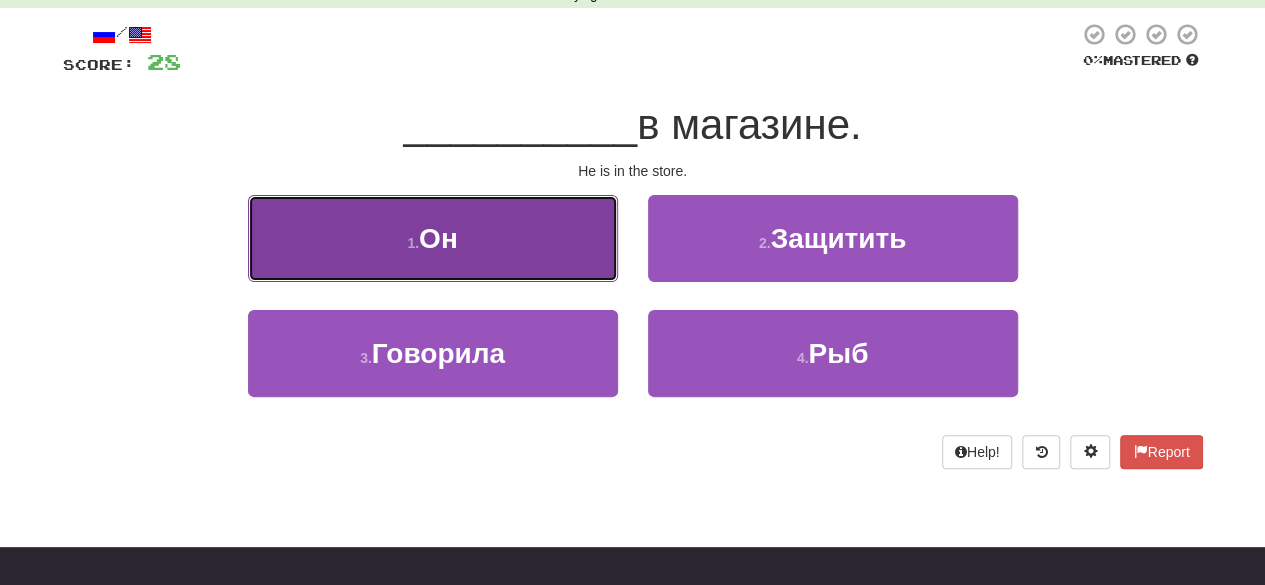 click on "1 .  Он" at bounding box center [433, 238] 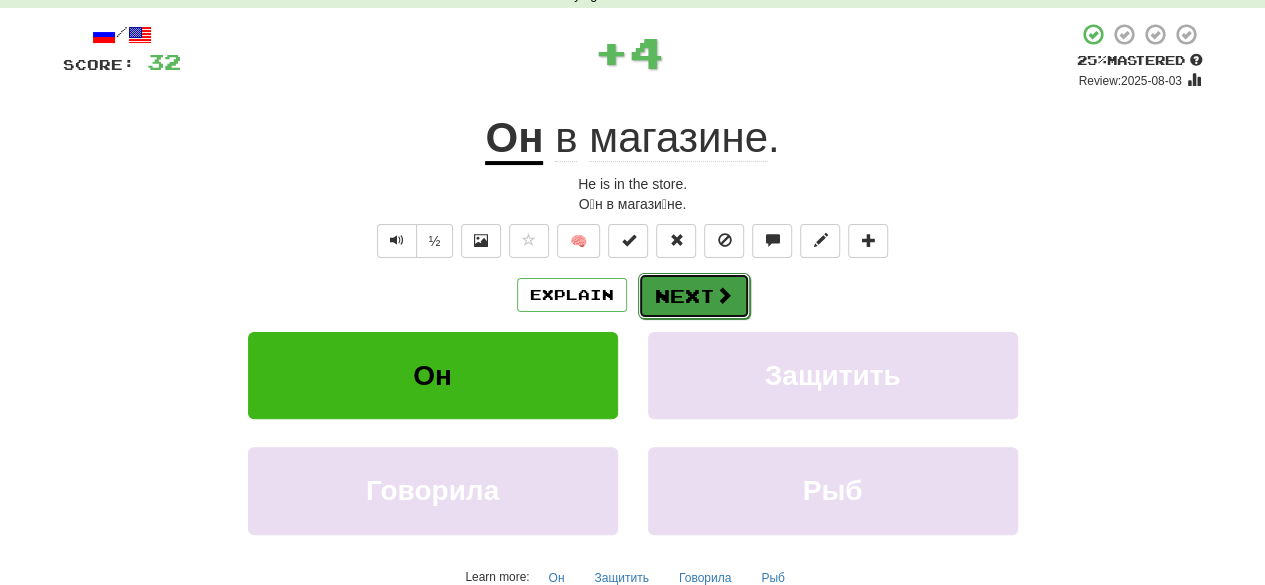 click on "Next" at bounding box center [694, 296] 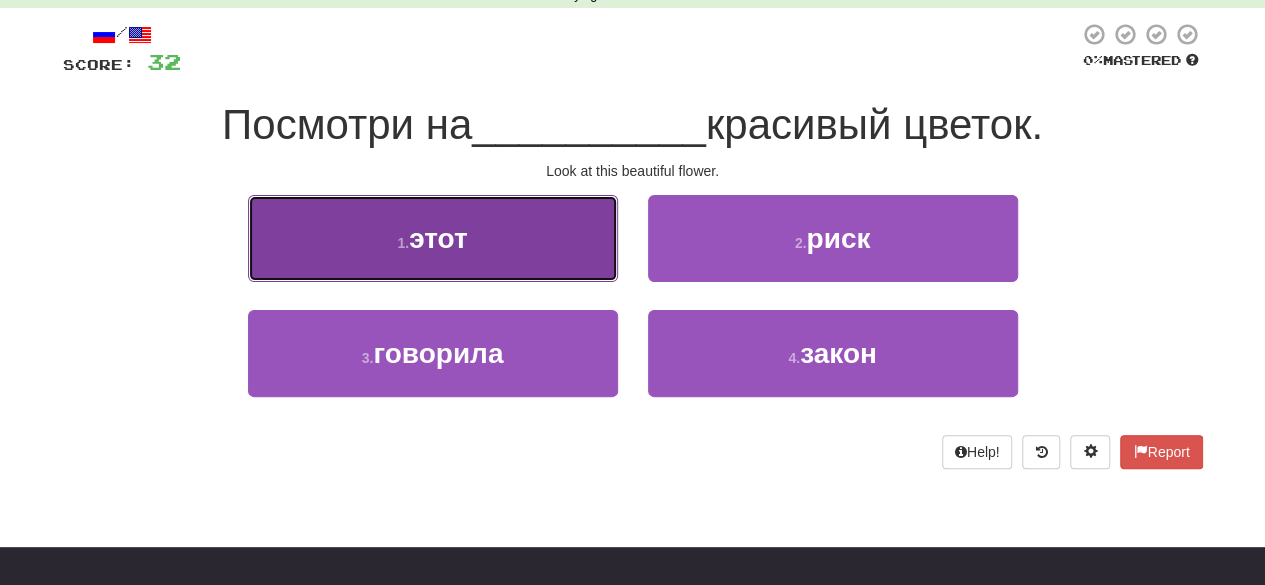 click on "1 .  этот" at bounding box center (433, 238) 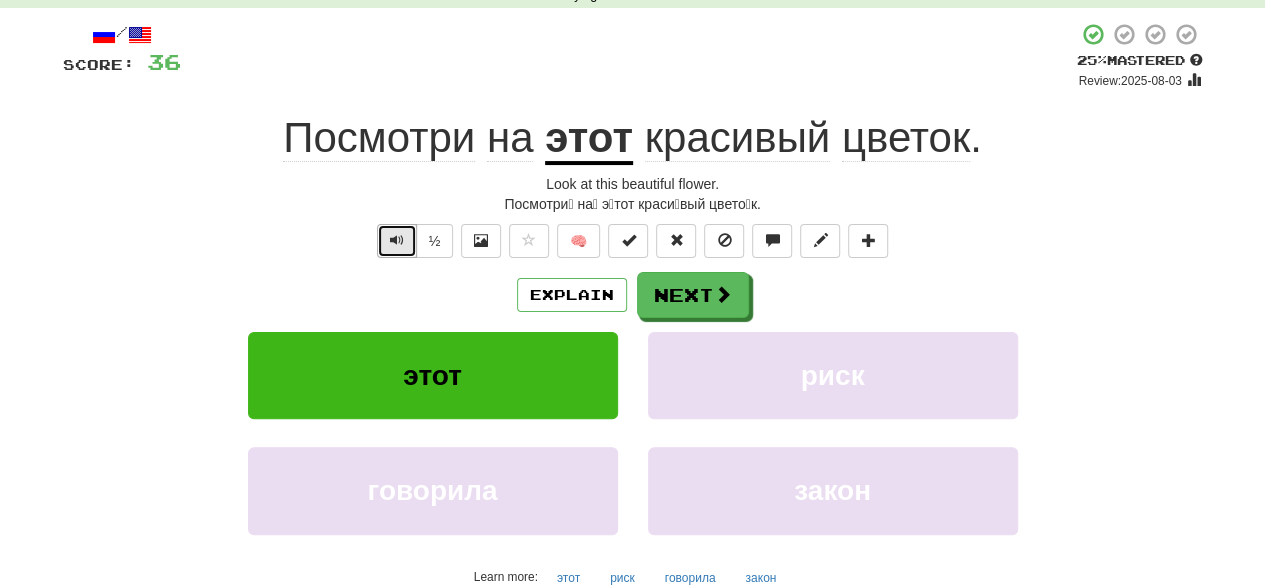 click at bounding box center (397, 241) 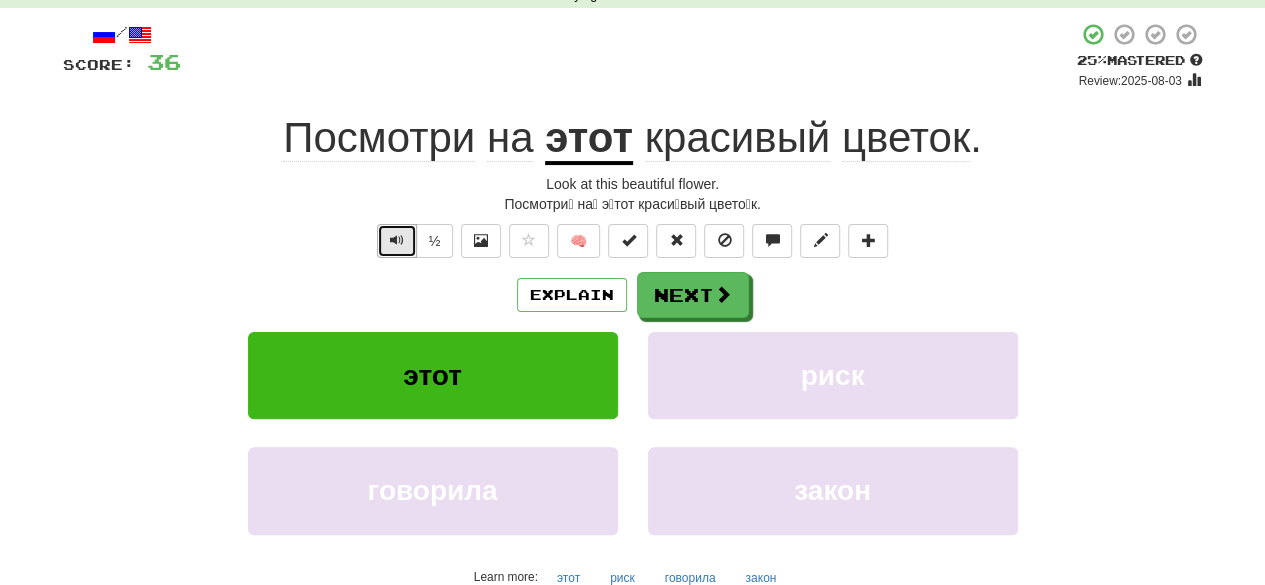 click at bounding box center (397, 241) 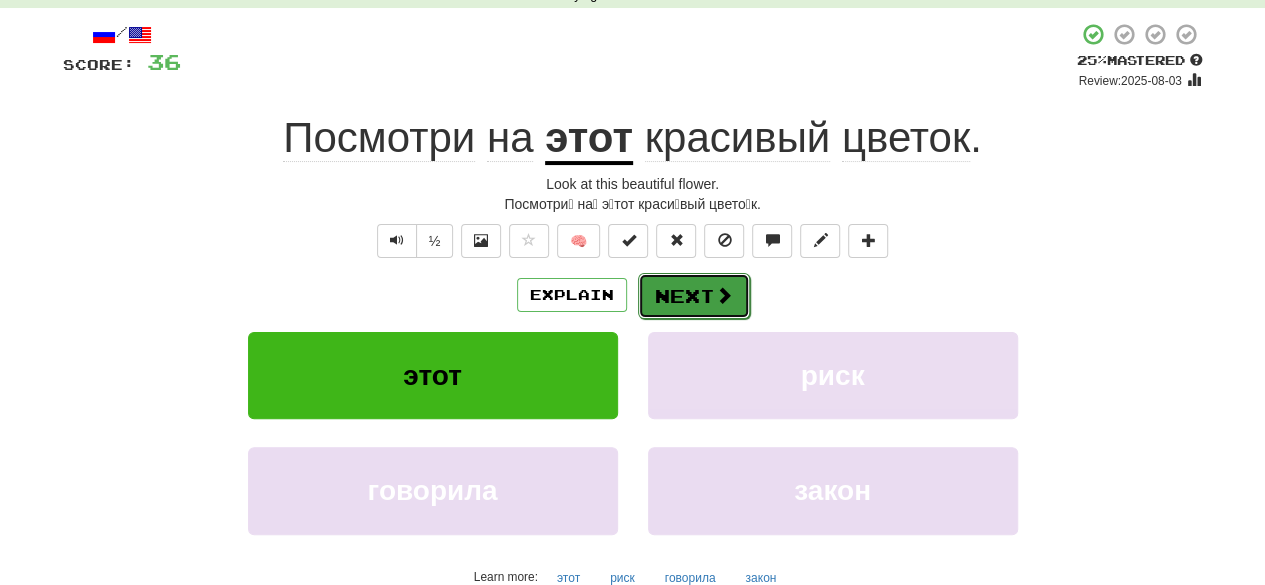click on "Next" at bounding box center [694, 296] 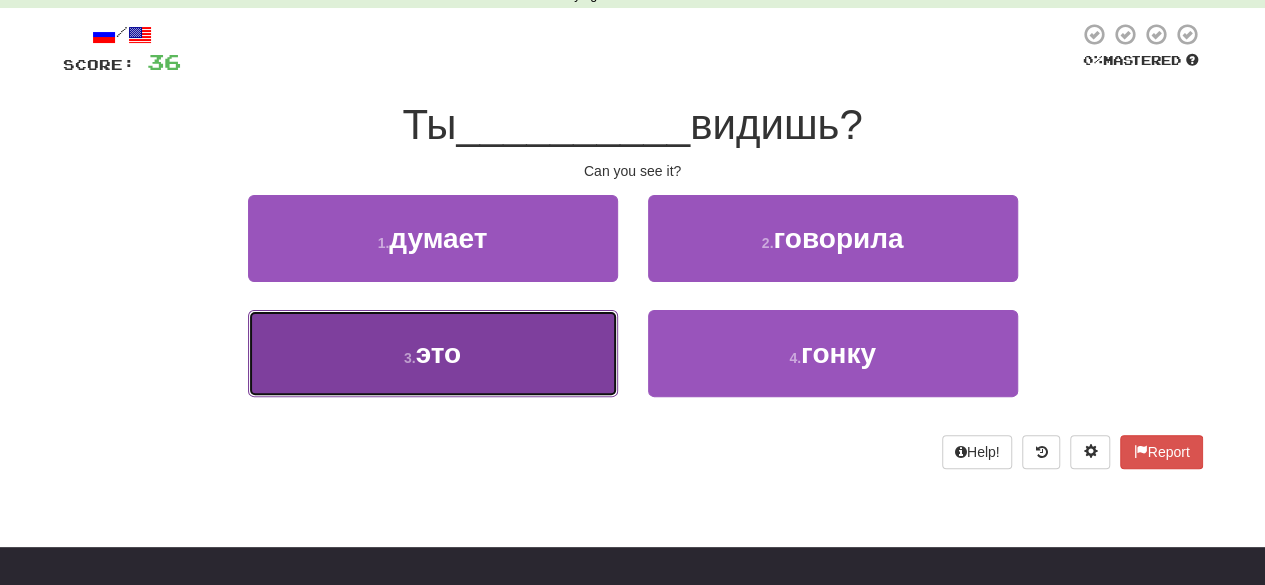 click on "3 .  это" at bounding box center (433, 353) 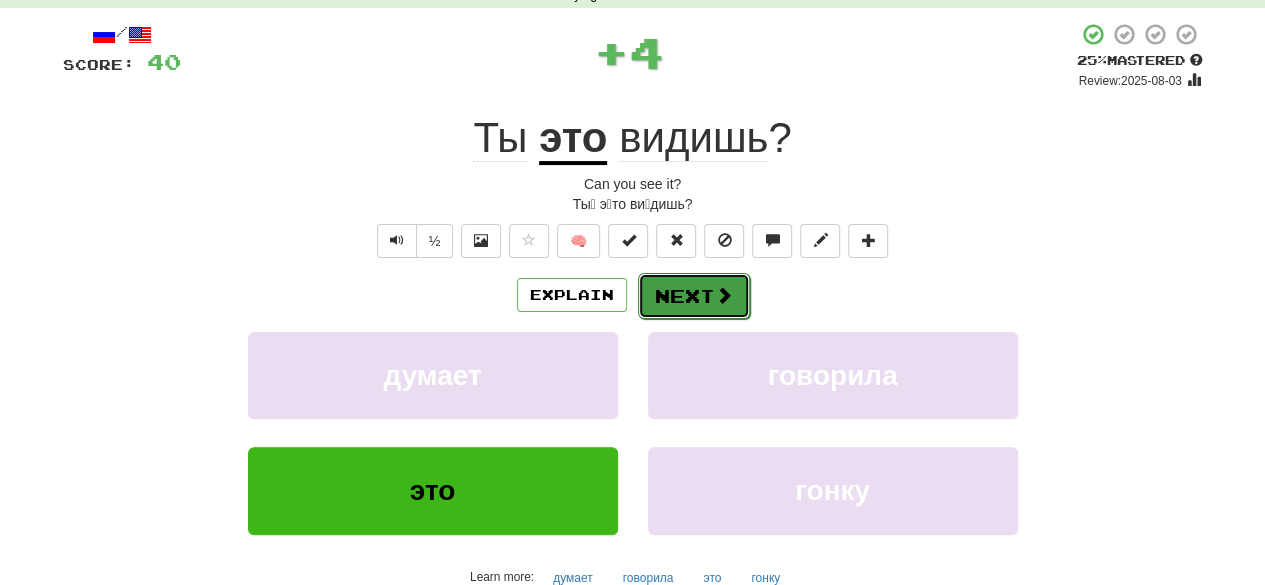 click on "Next" at bounding box center [694, 296] 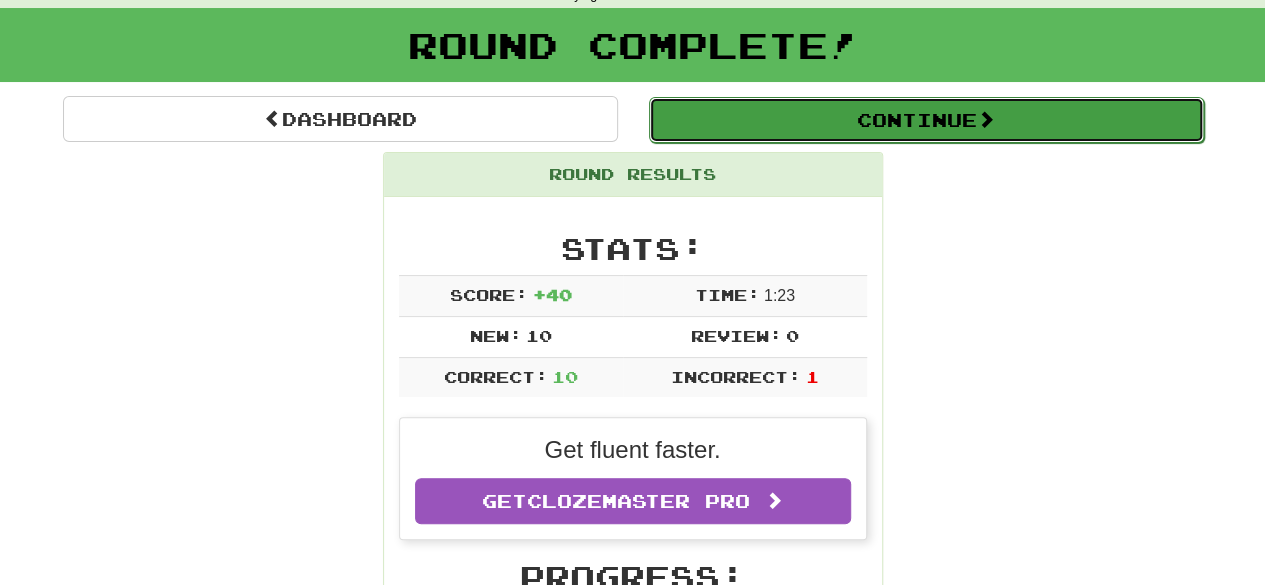 click on "Continue" at bounding box center (926, 120) 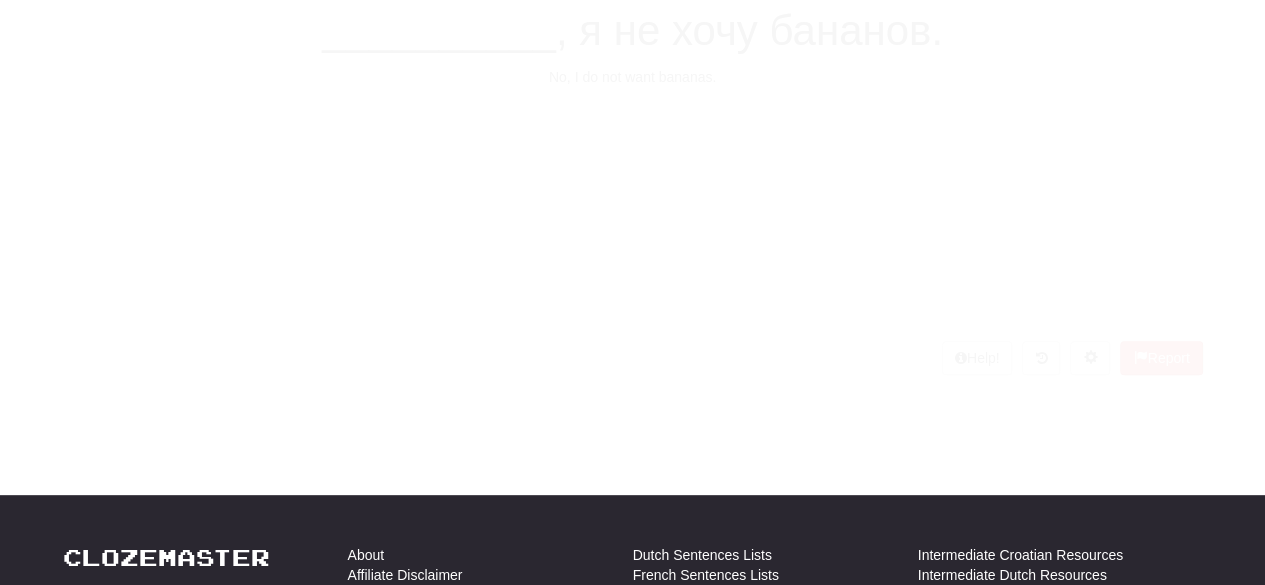 scroll, scrollTop: 100, scrollLeft: 0, axis: vertical 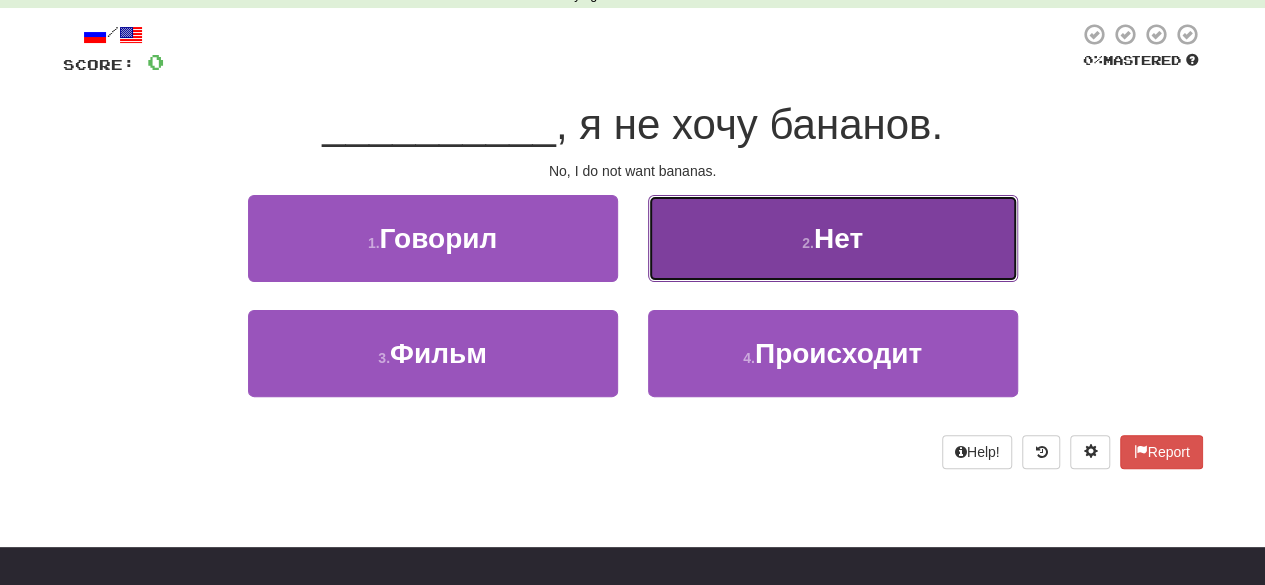 click on "2 .  Нет" at bounding box center (833, 238) 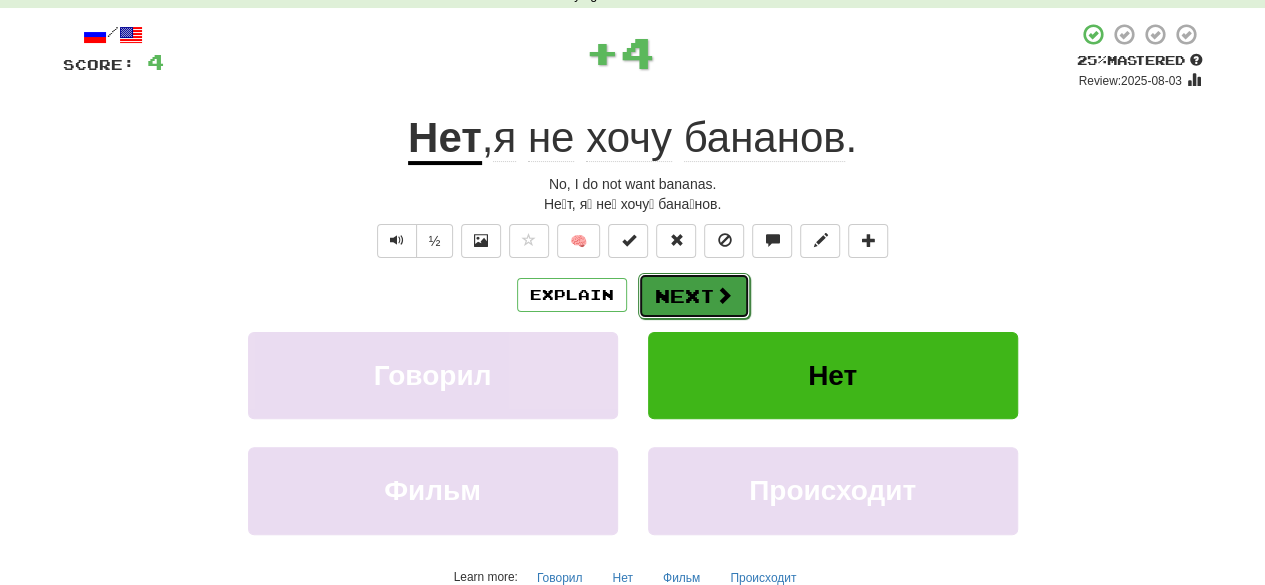 click on "Next" at bounding box center (694, 296) 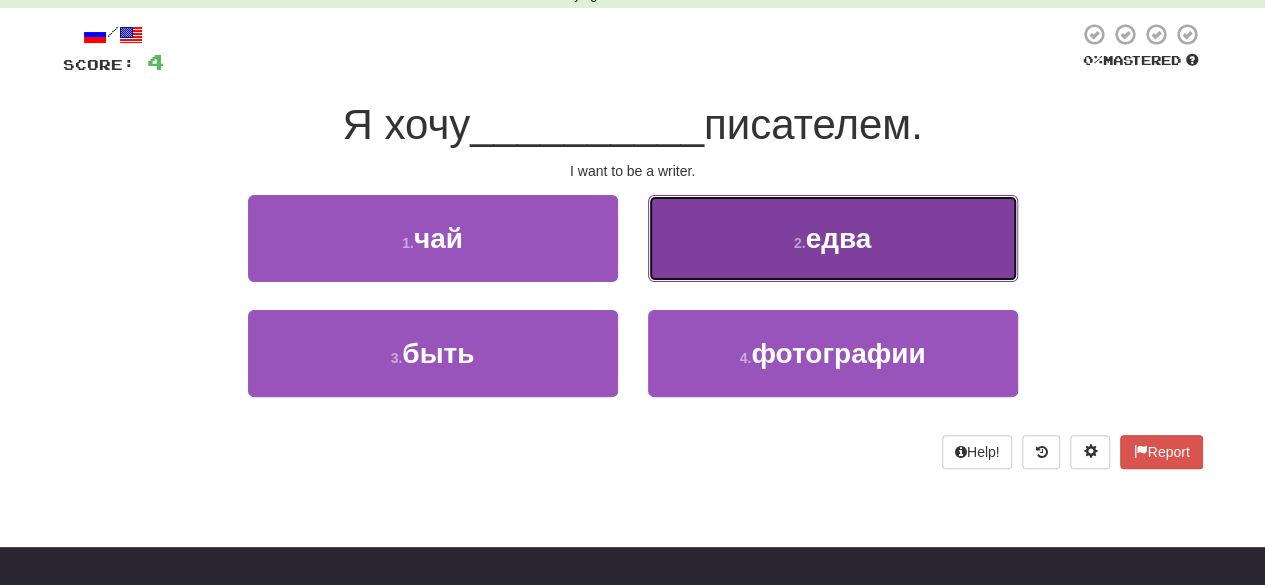 click on "2 .  едва" at bounding box center (833, 238) 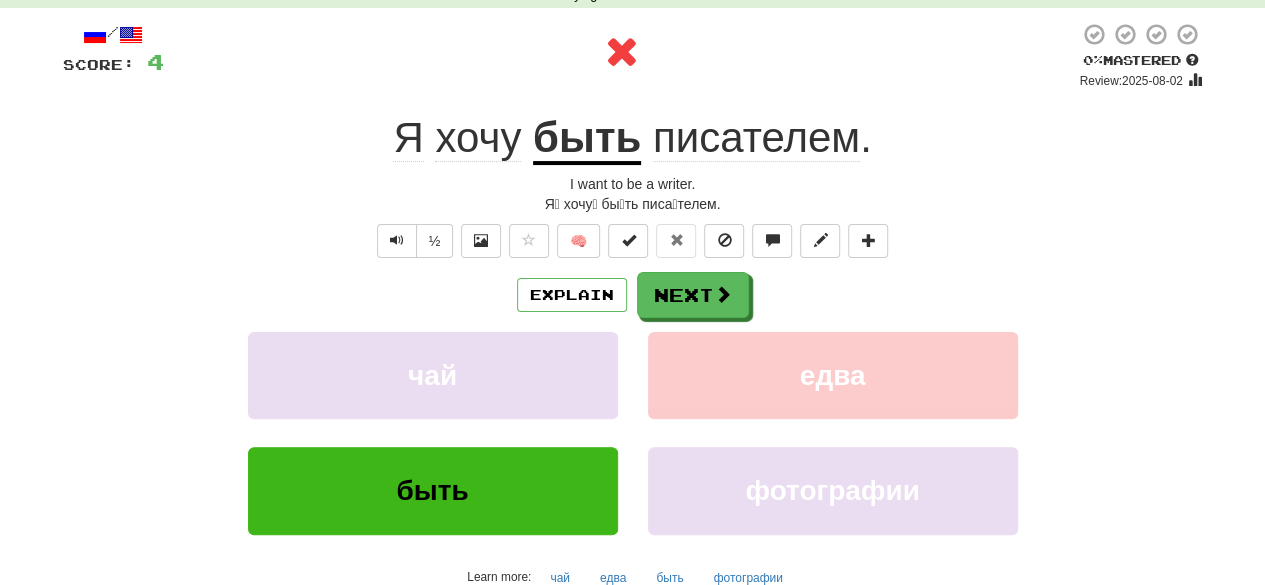 click on "½ 🧠" at bounding box center [633, 241] 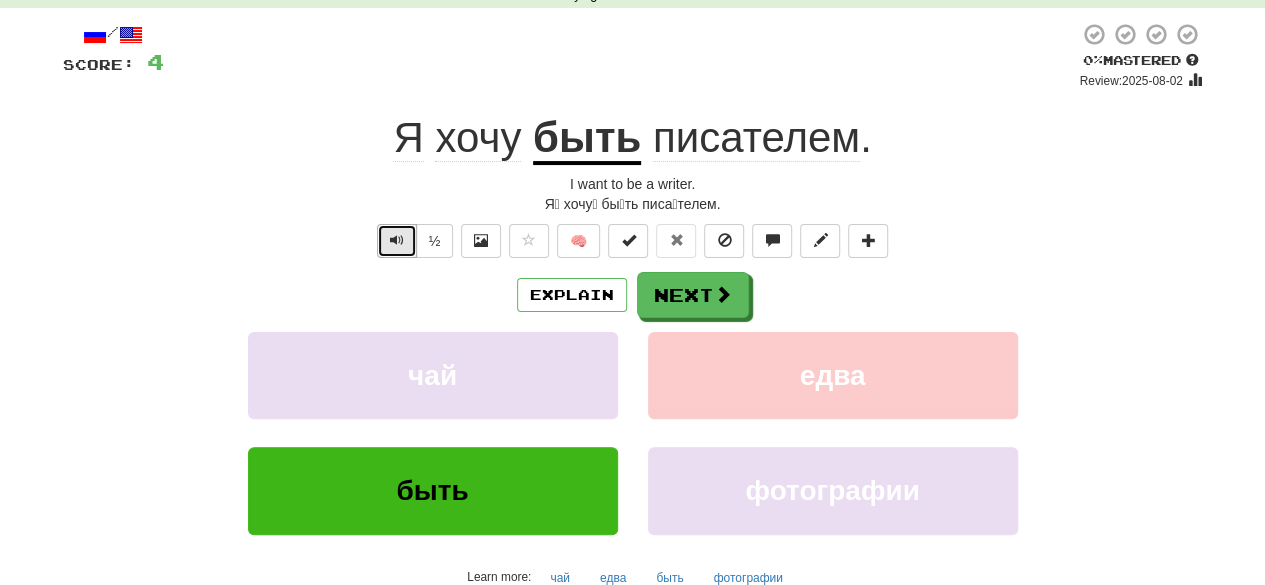 click at bounding box center [397, 240] 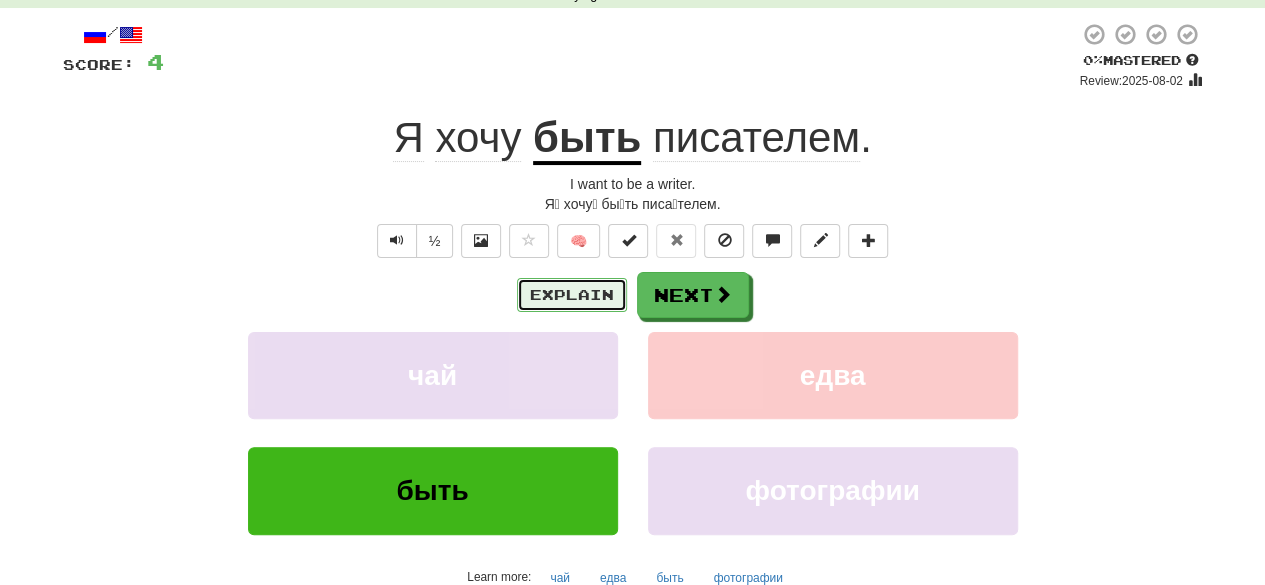 click on "Explain" at bounding box center [572, 295] 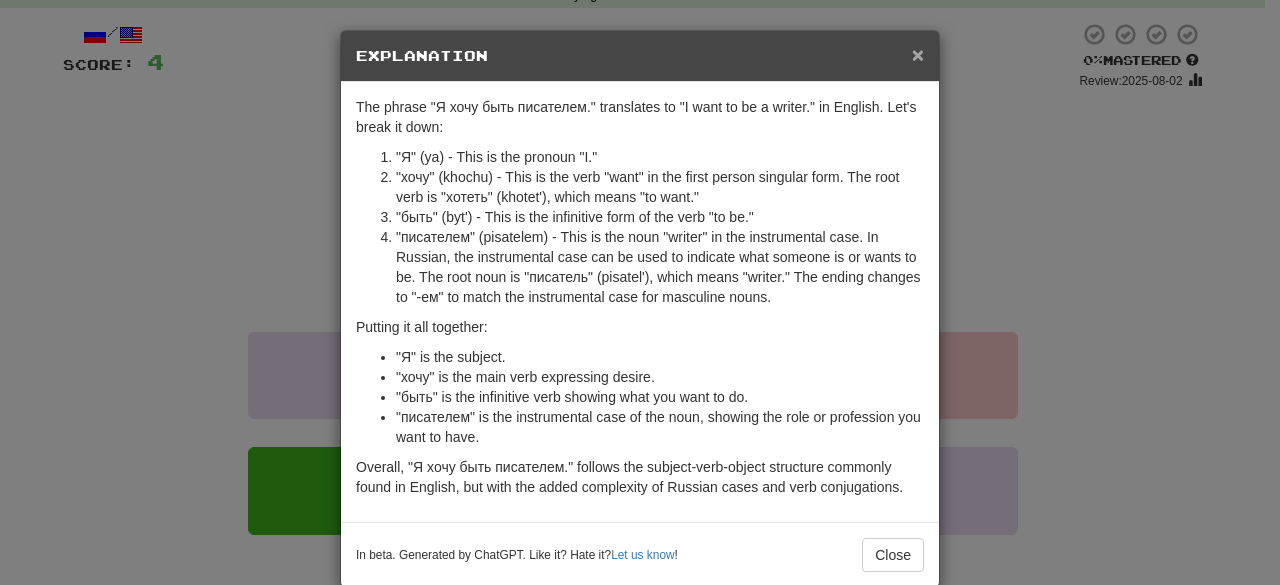 click on "×" at bounding box center [918, 54] 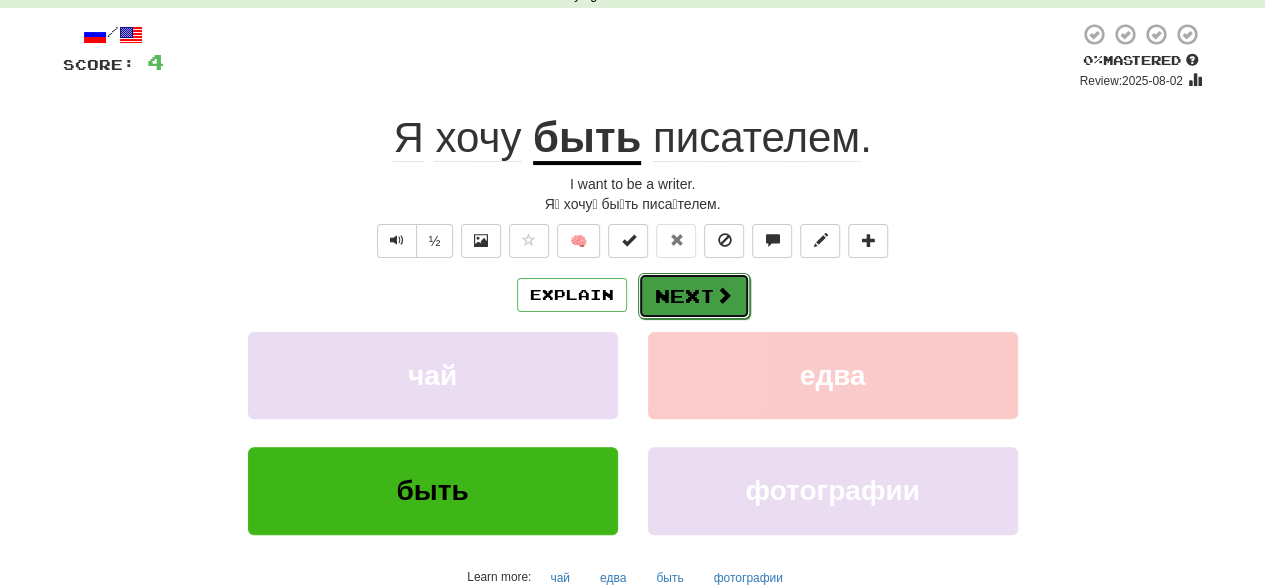 click on "Next" at bounding box center [694, 296] 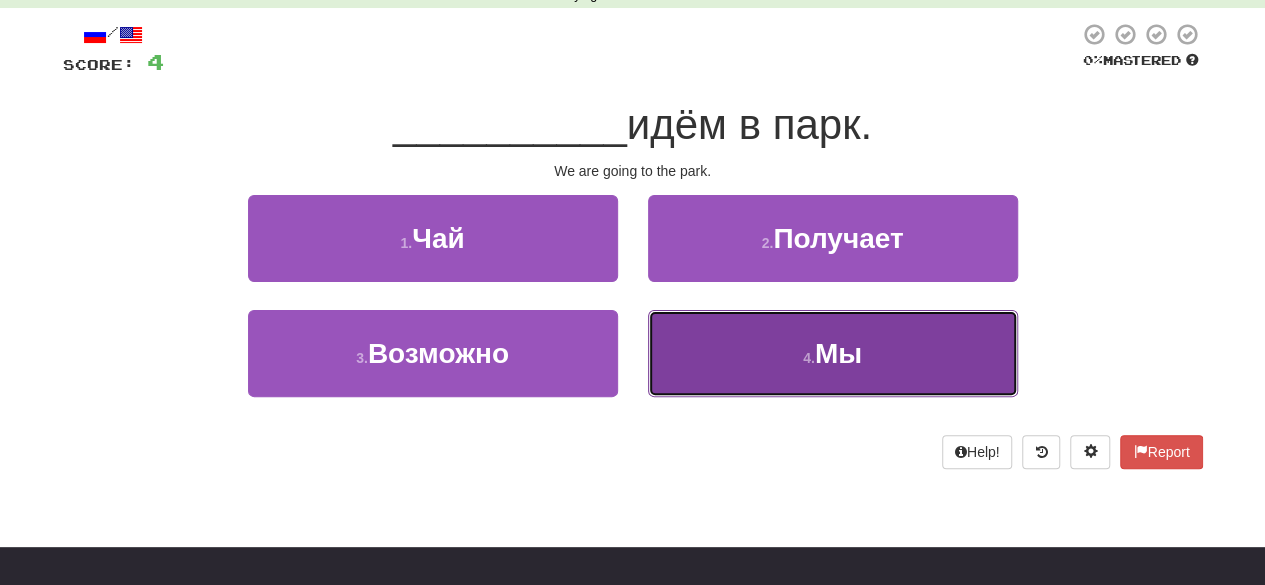 click on "4 .  Мы" at bounding box center [833, 353] 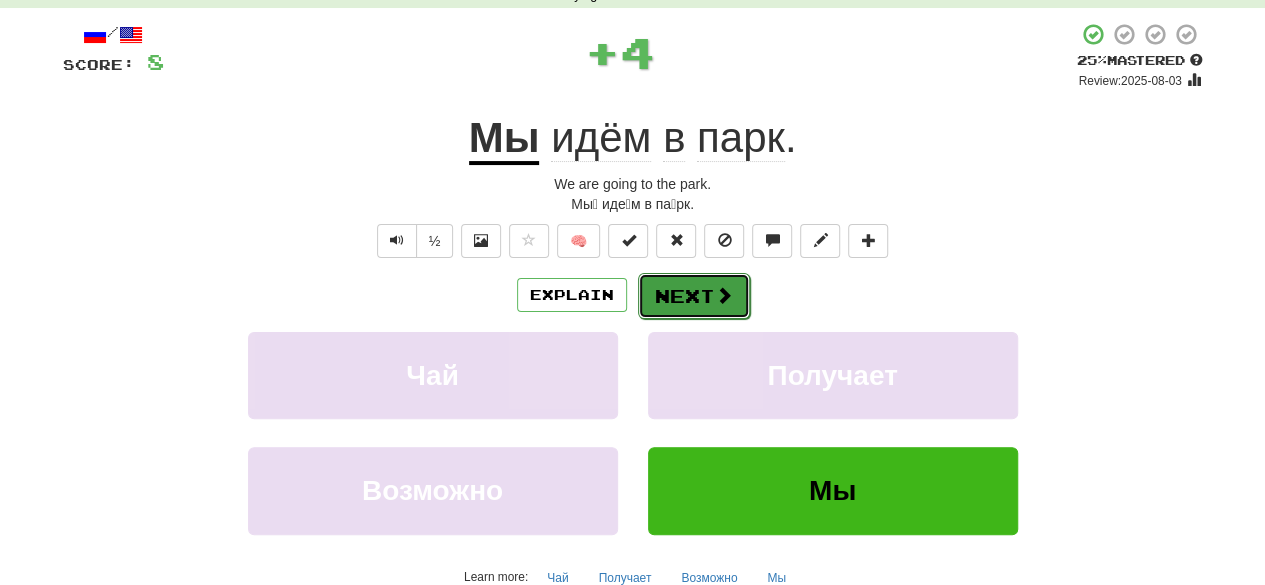 click at bounding box center (724, 295) 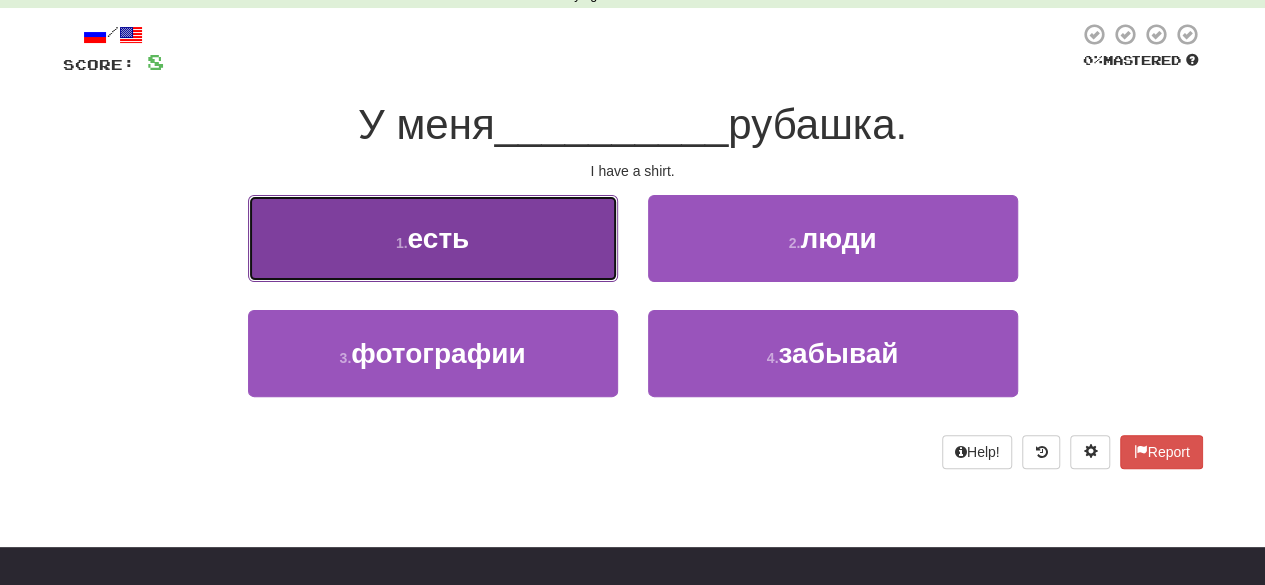 click on "1 .  есть" at bounding box center (433, 238) 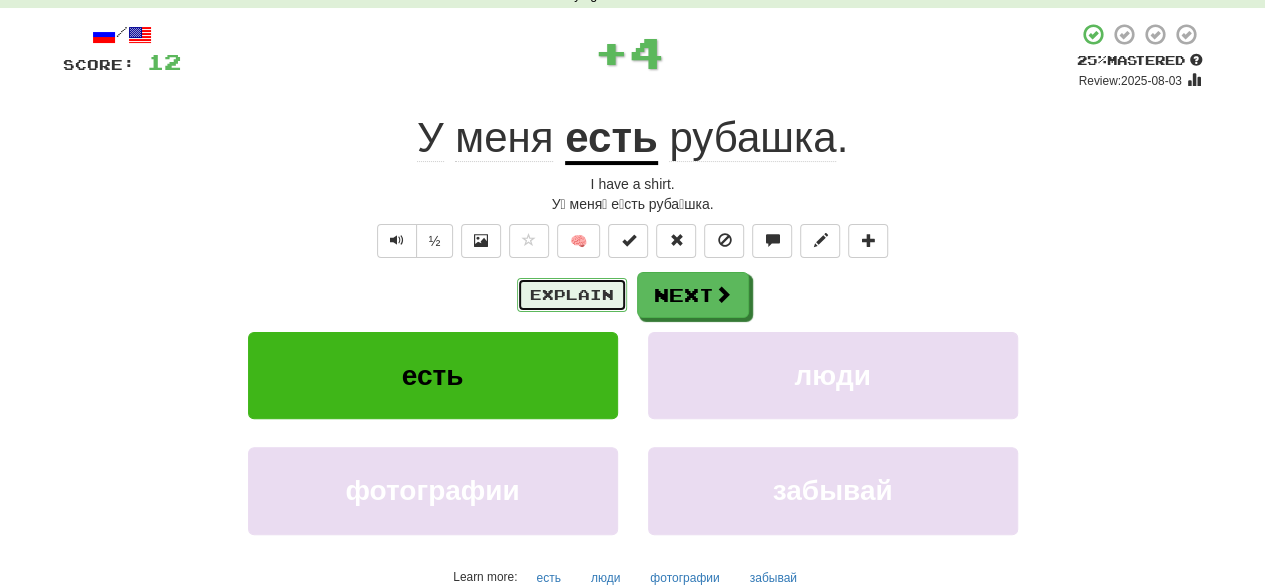 click on "Explain" at bounding box center [572, 295] 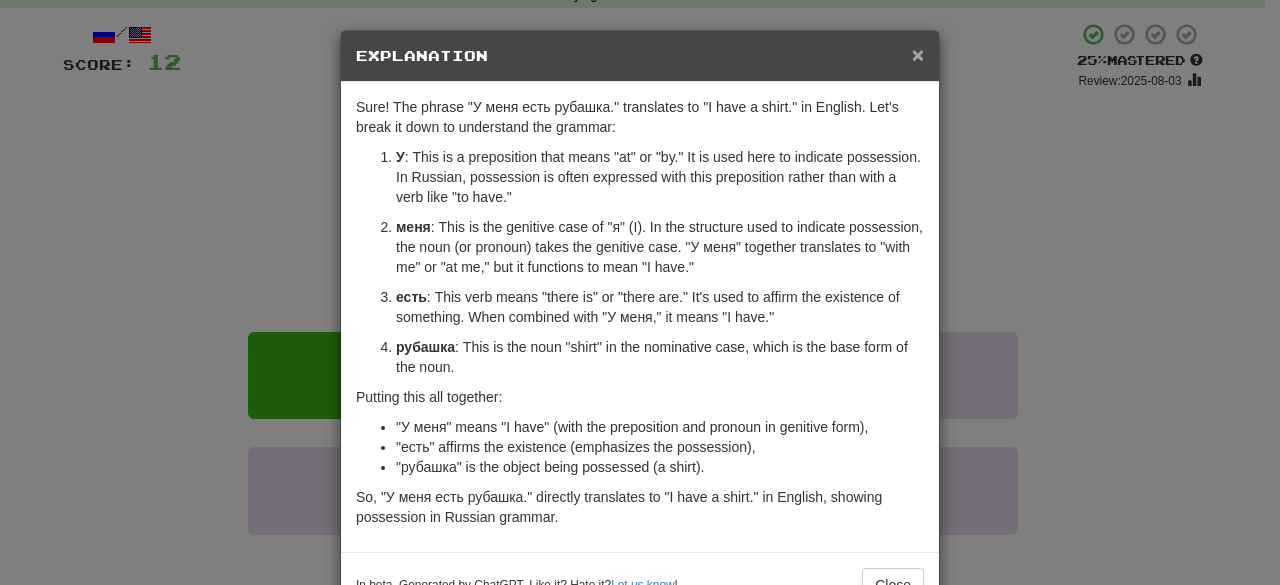 click on "×" at bounding box center [918, 54] 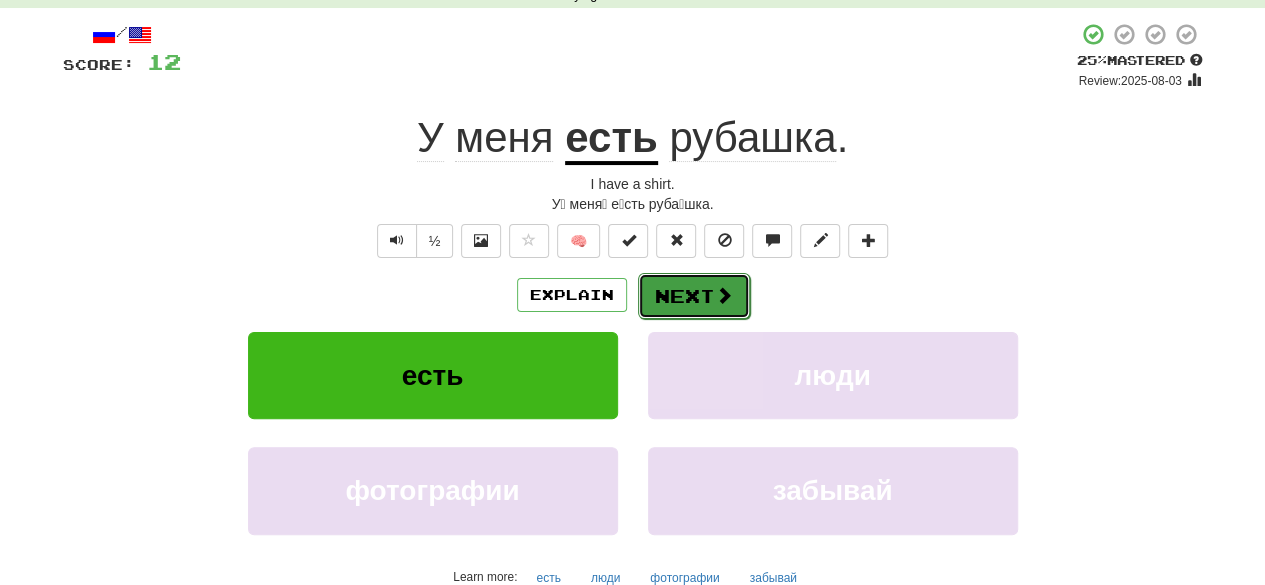 click on "Next" at bounding box center [694, 296] 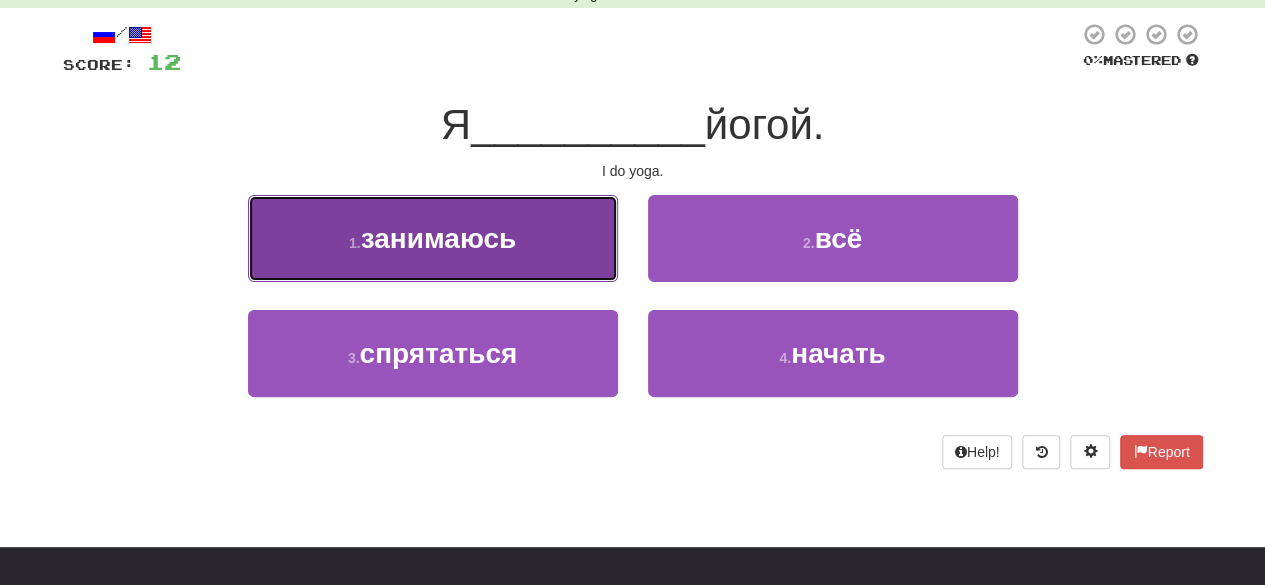 click on "1 .  занимаюсь" at bounding box center (433, 238) 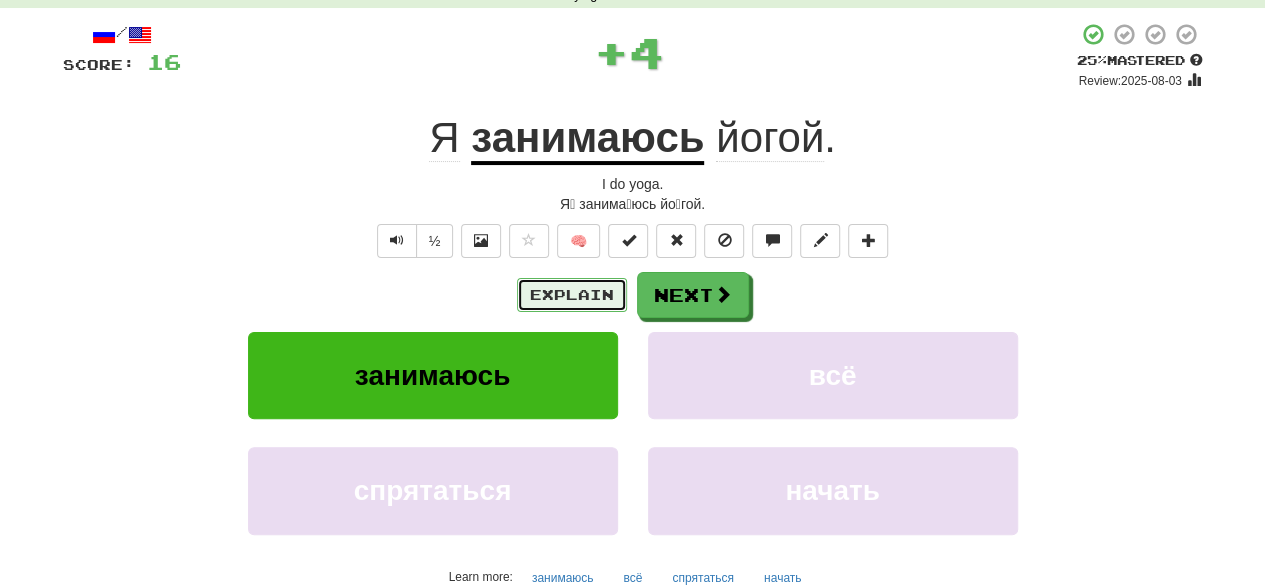 click on "Explain" at bounding box center (572, 295) 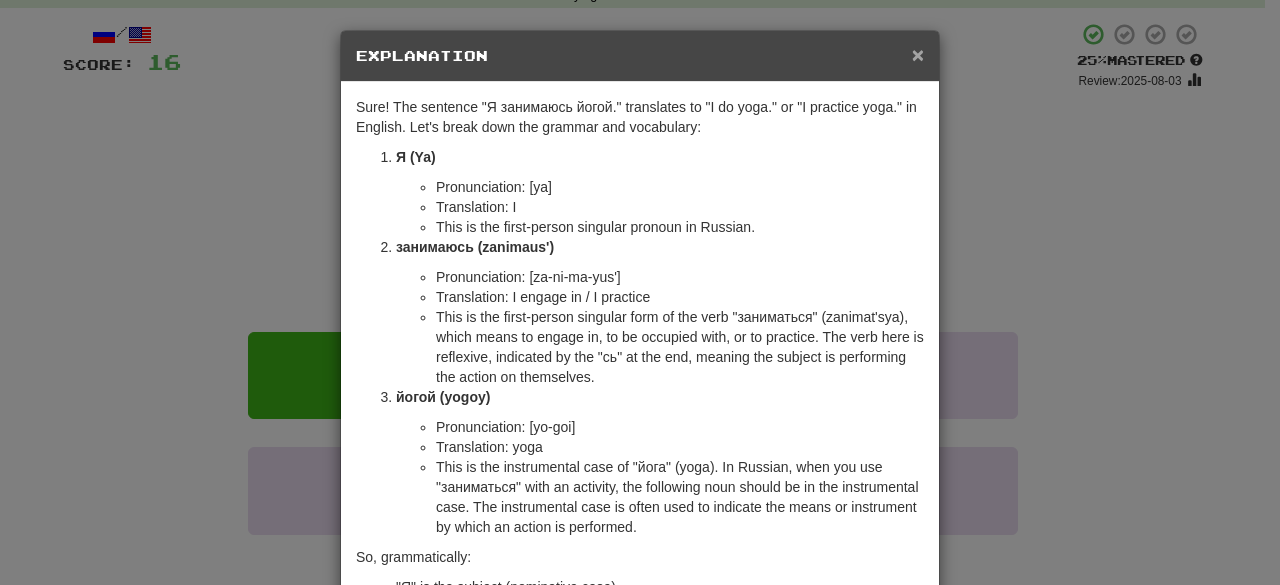 click on "×" at bounding box center [918, 54] 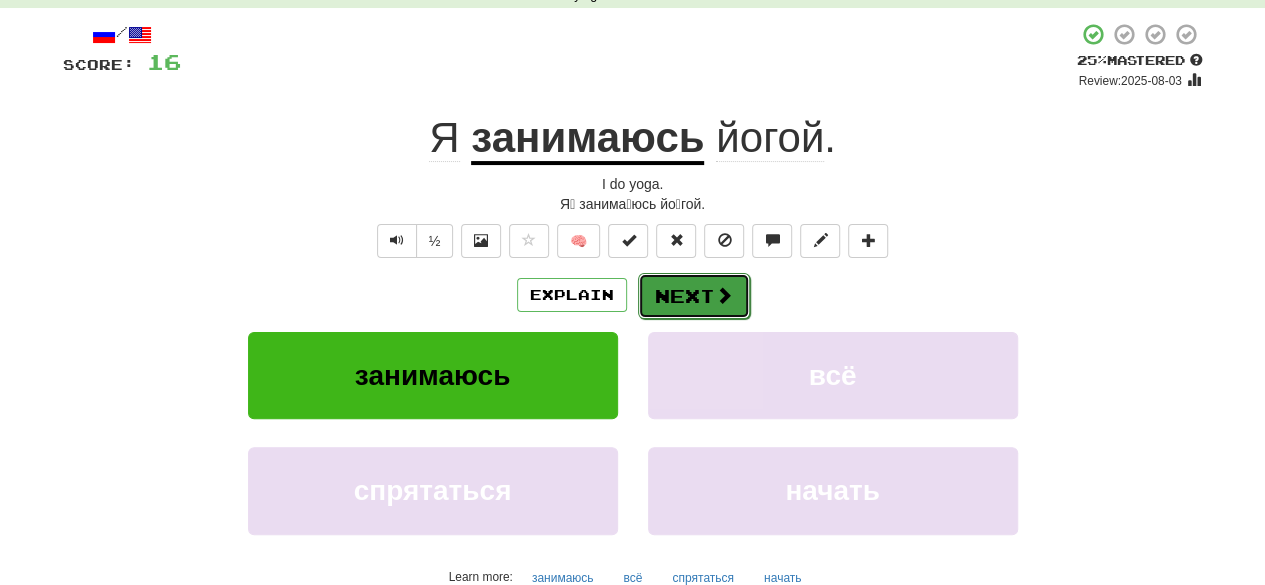 click on "Next" at bounding box center [694, 296] 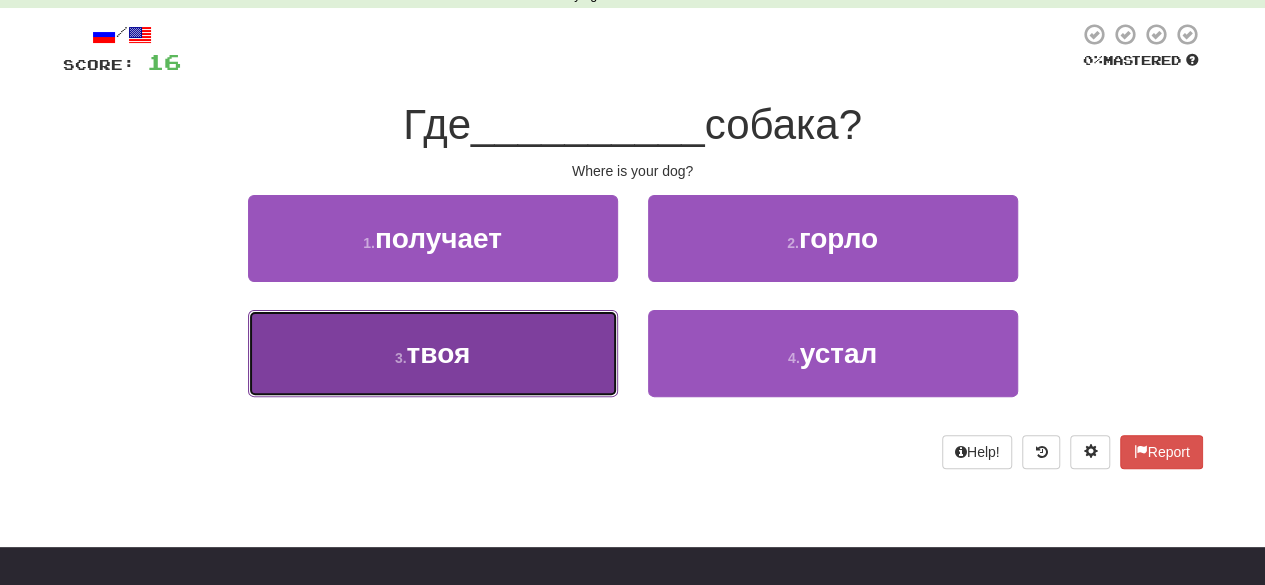 click on "3 .  твоя" at bounding box center (433, 353) 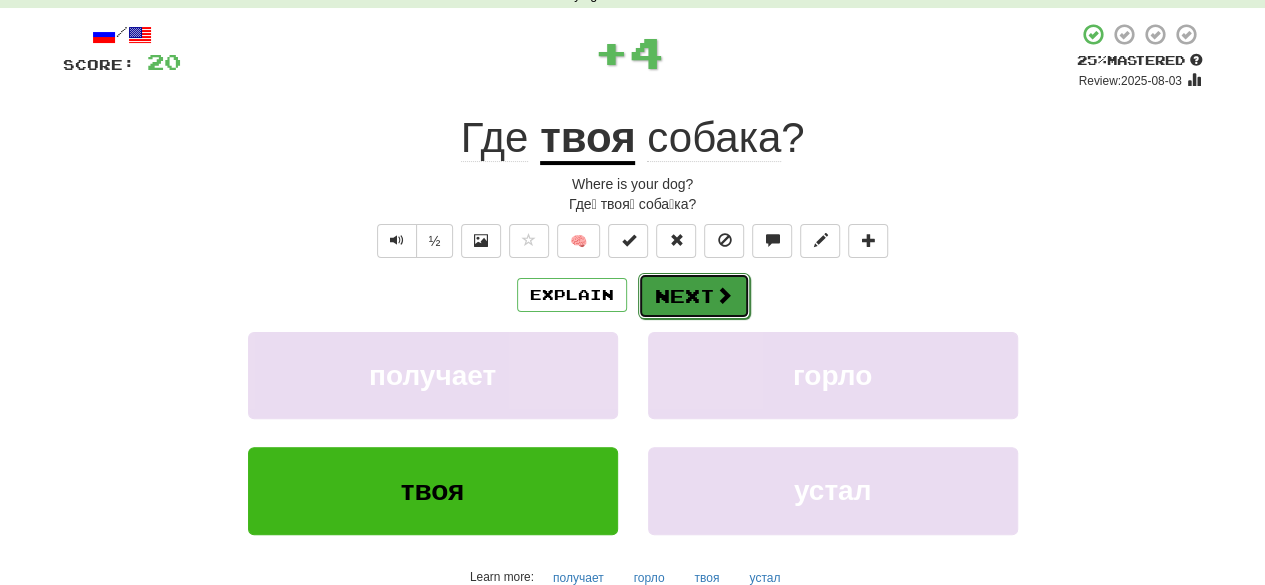 click on "Next" at bounding box center [694, 296] 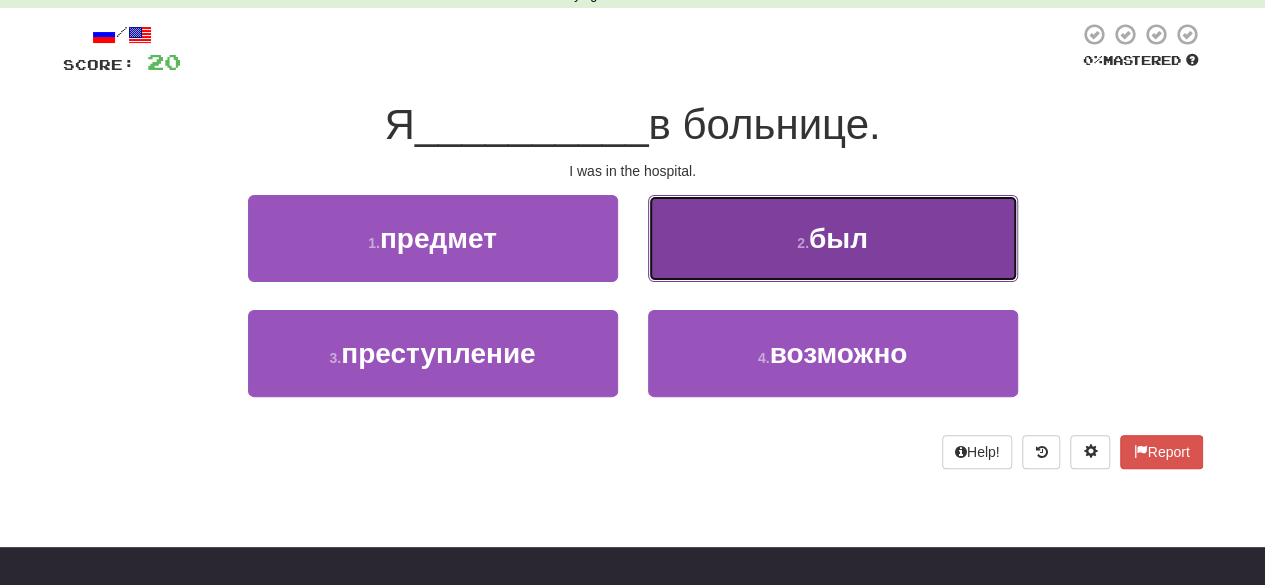 click on "2 .  был" at bounding box center [833, 238] 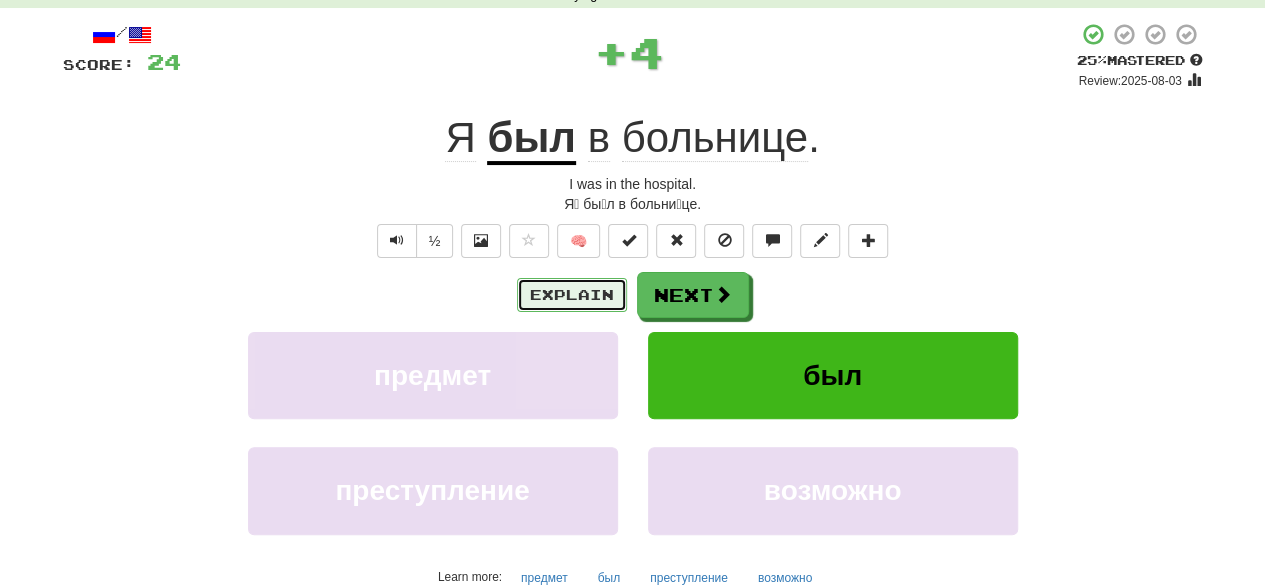 click on "Explain" at bounding box center (572, 295) 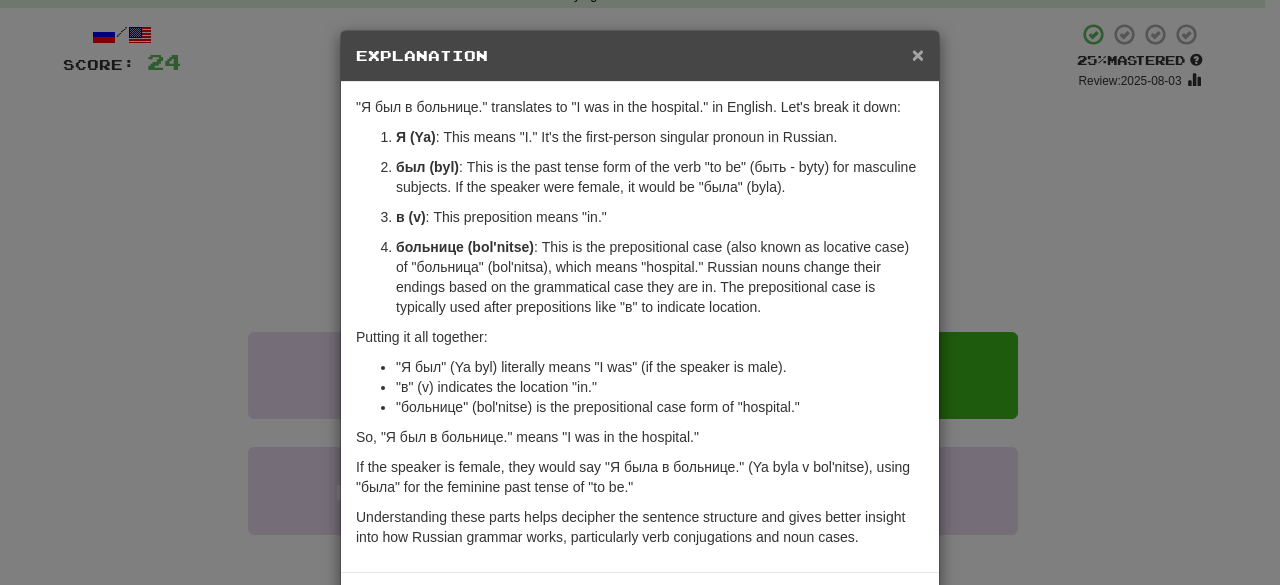 click on "×" at bounding box center [918, 54] 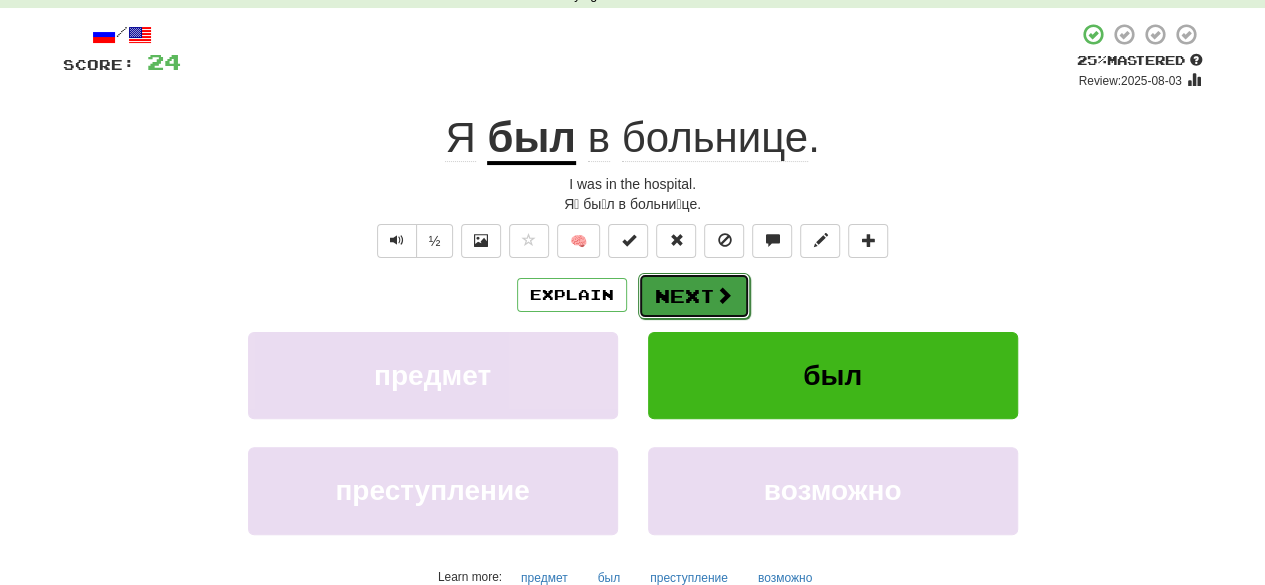 click on "Next" at bounding box center [694, 296] 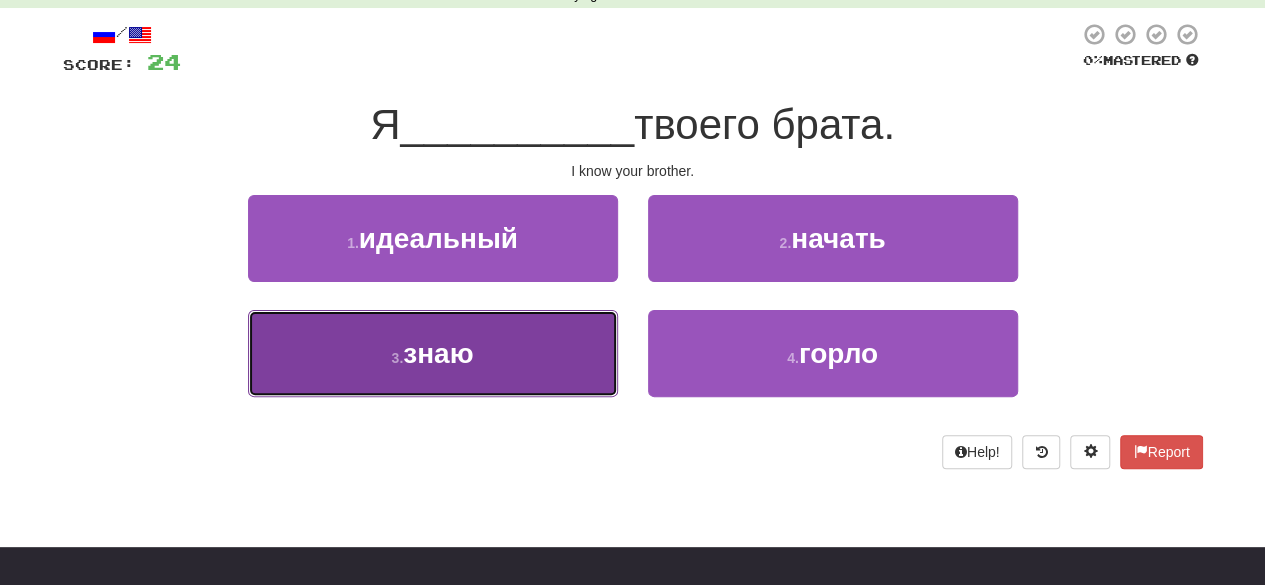 click on "3 .  знаю" at bounding box center [433, 353] 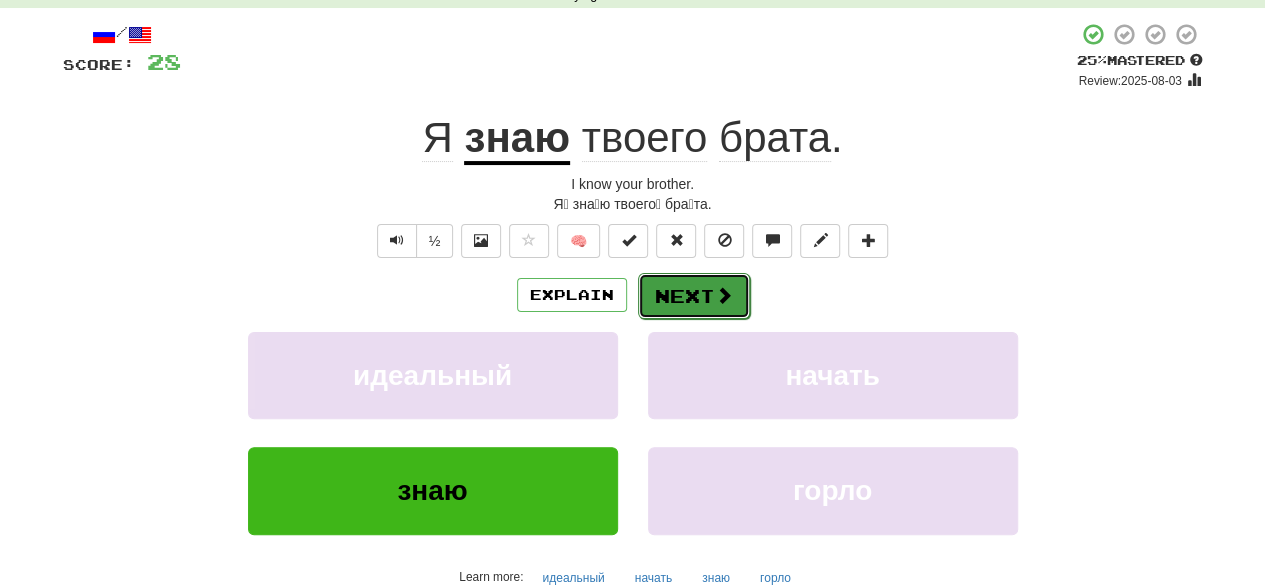 click on "Next" at bounding box center [694, 296] 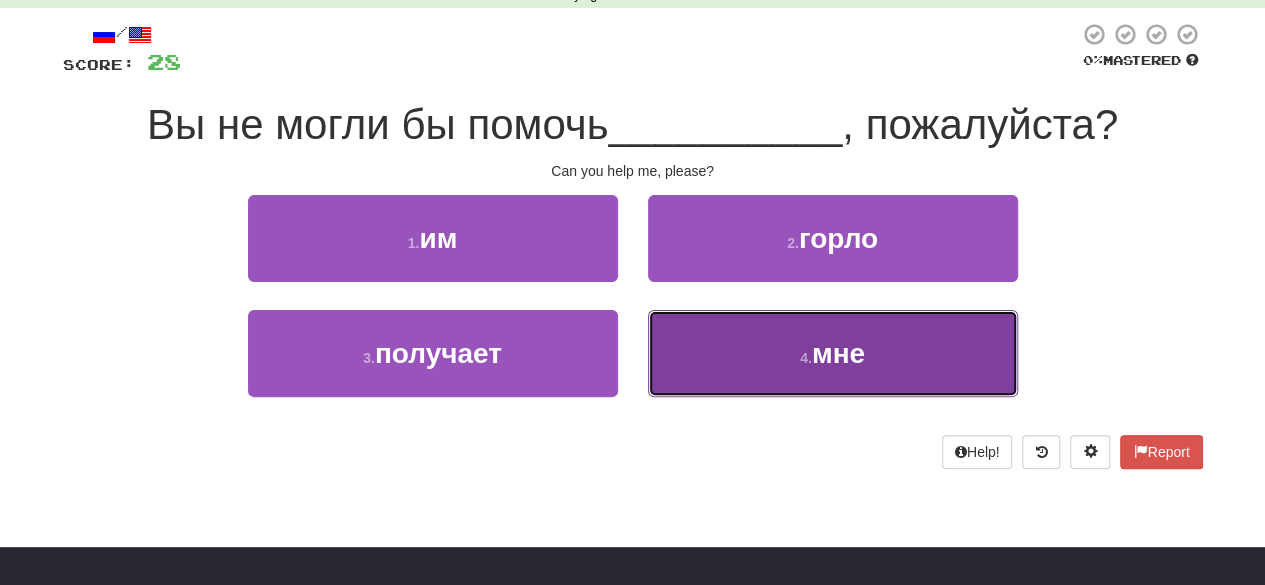click on "4 .  мне" at bounding box center [833, 353] 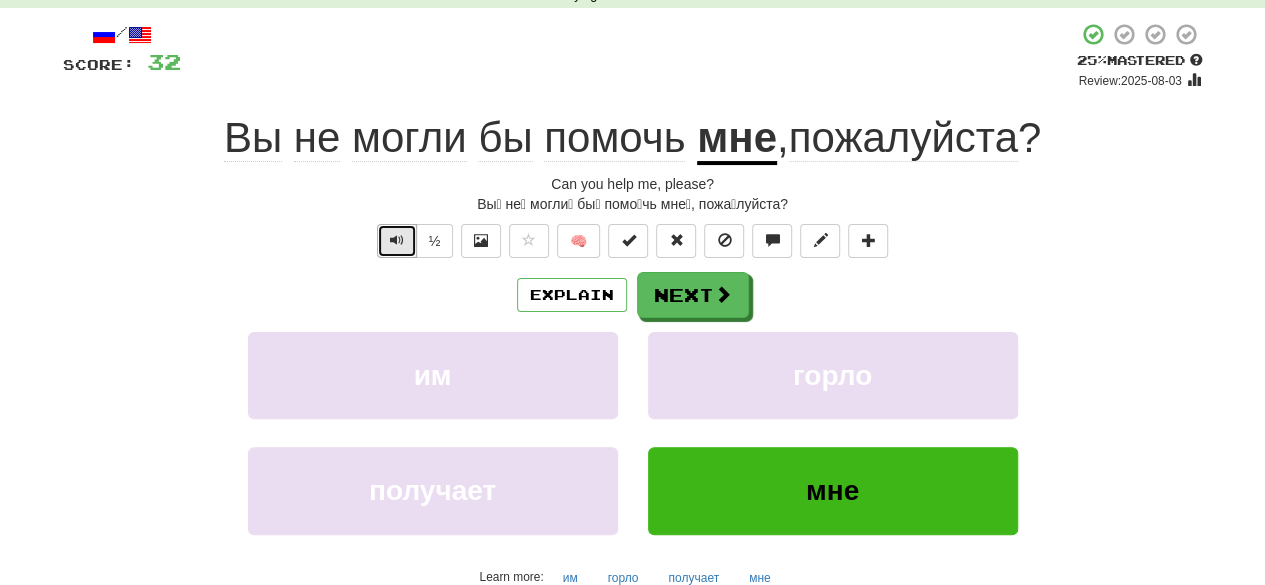 click at bounding box center [397, 240] 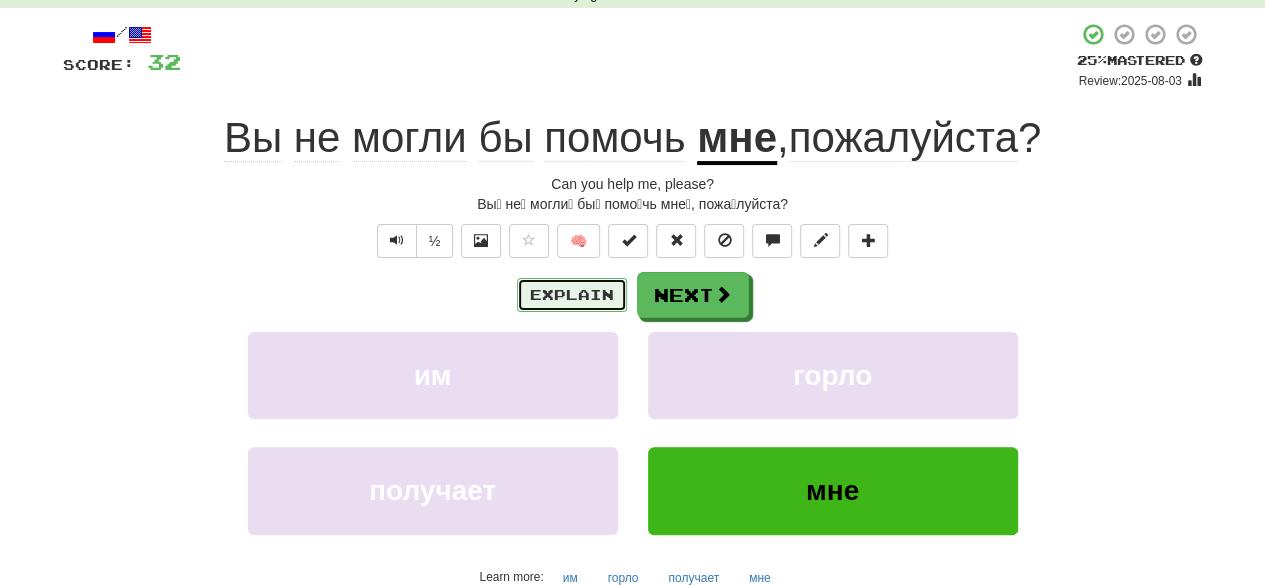 click on "Explain" at bounding box center (572, 295) 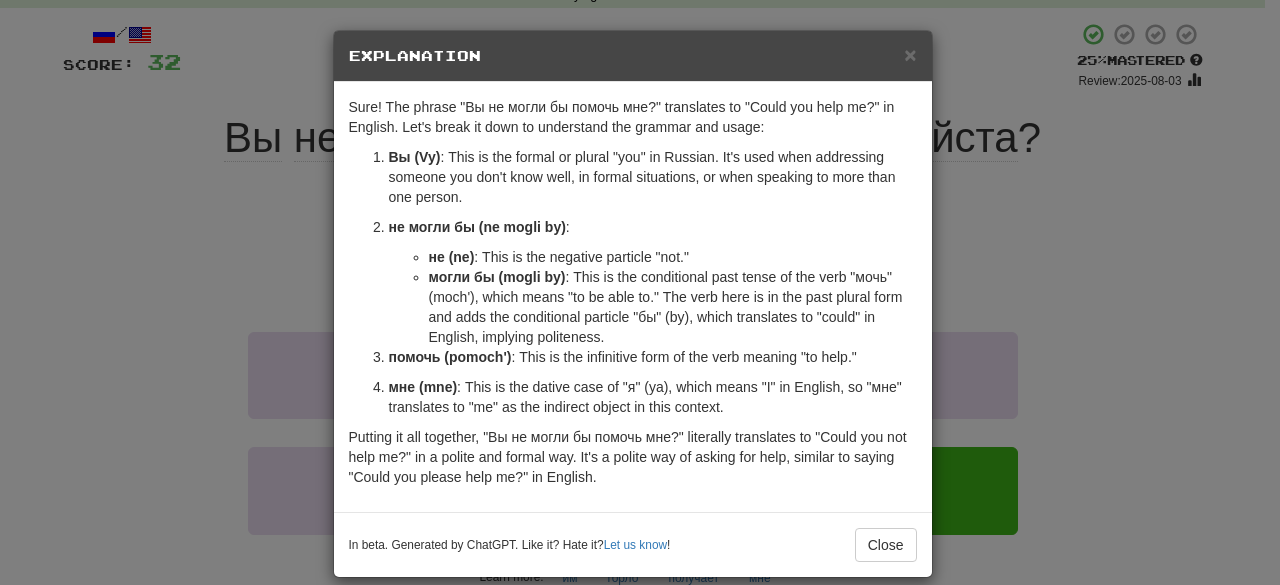 click on "× Explanation" at bounding box center (633, 56) 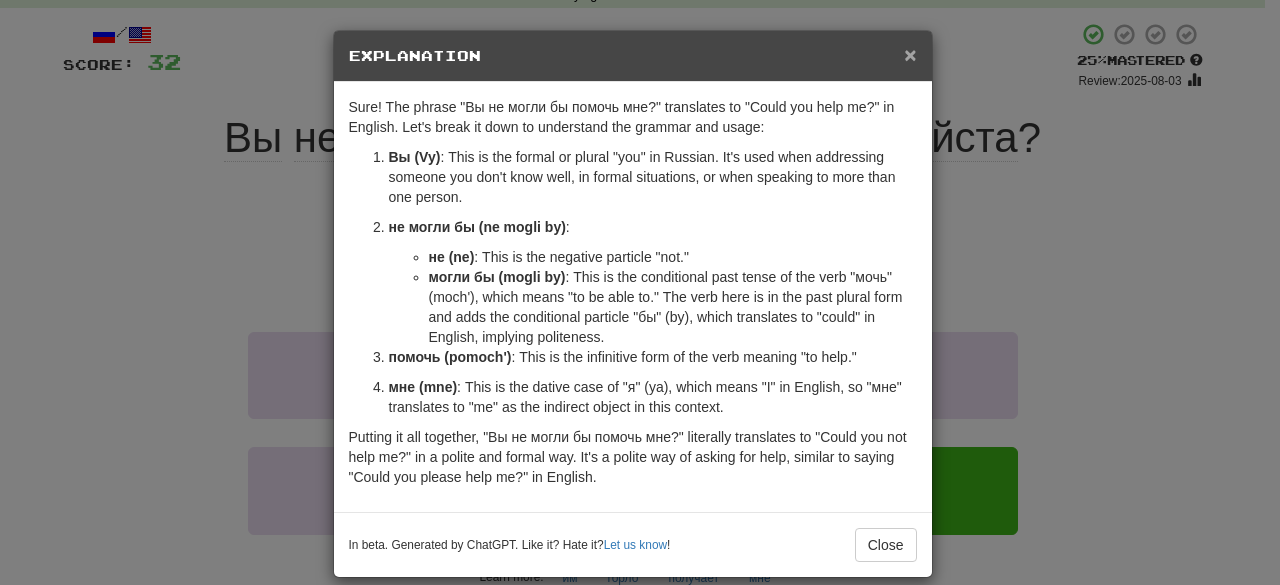 click on "×" at bounding box center (910, 54) 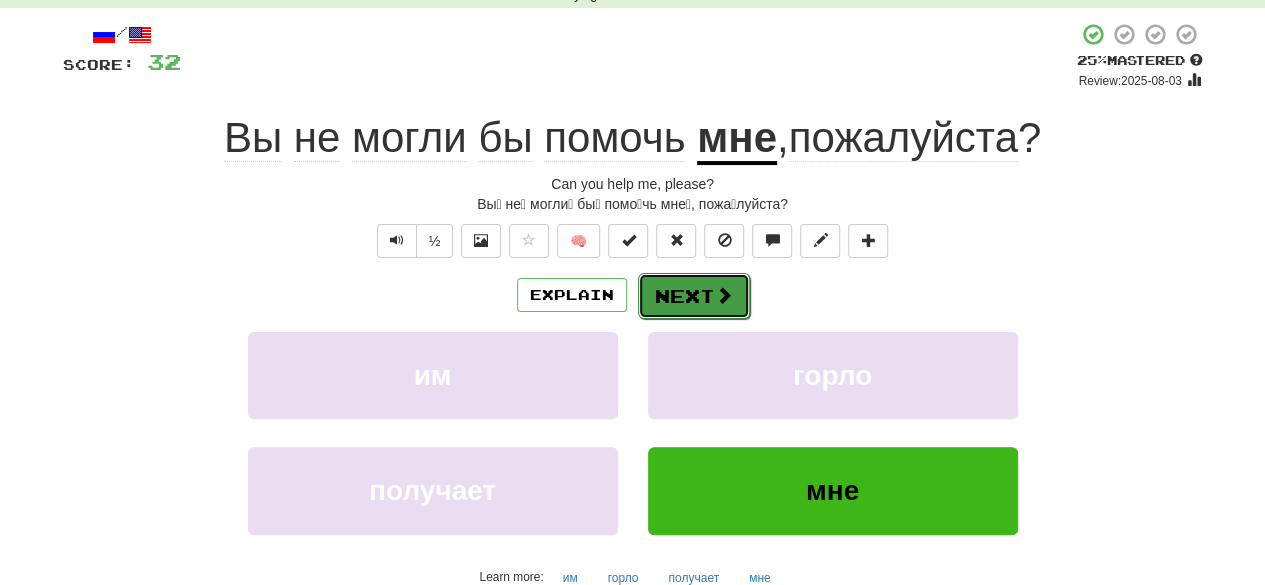 click on "Next" at bounding box center (694, 296) 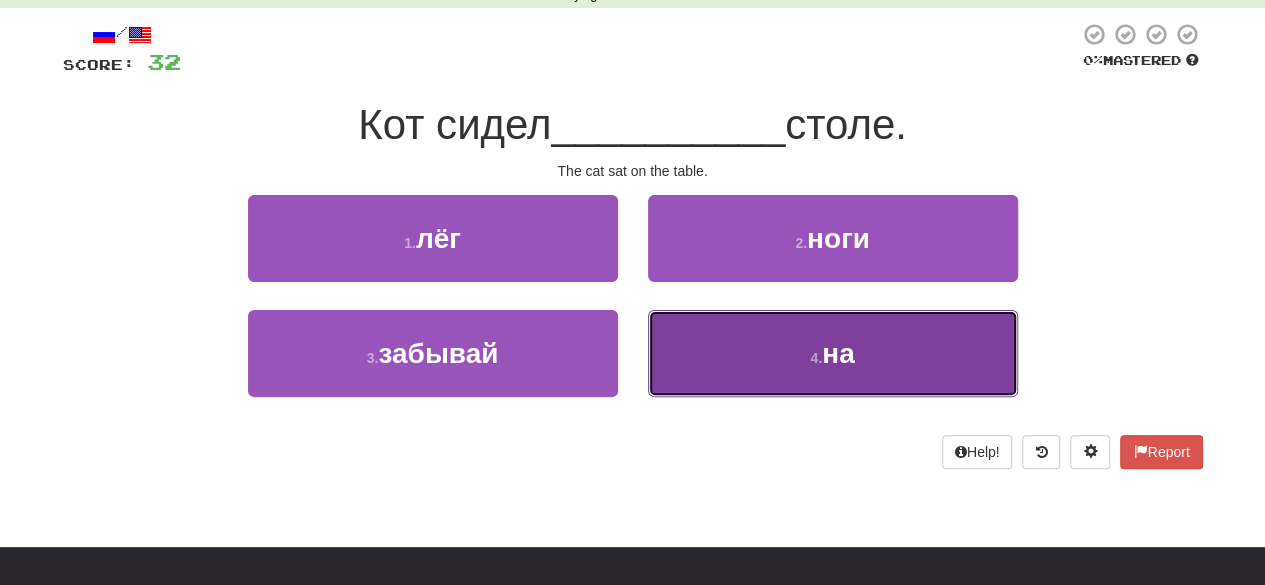 click on "4 .  на" at bounding box center [833, 353] 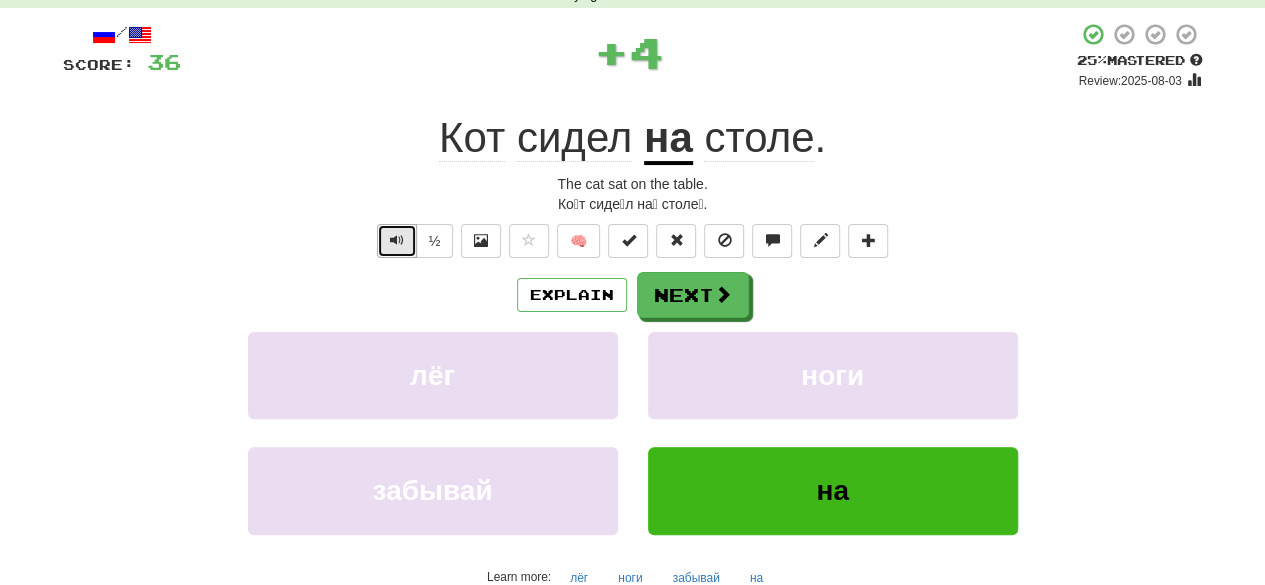 click at bounding box center (397, 241) 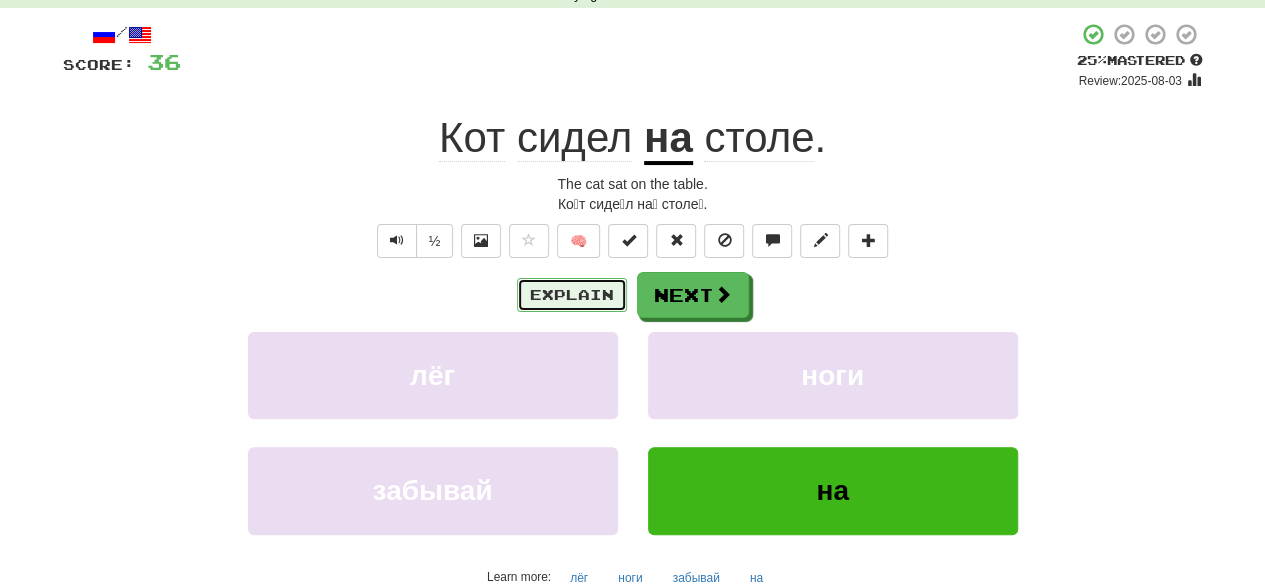 click on "Explain" at bounding box center (572, 295) 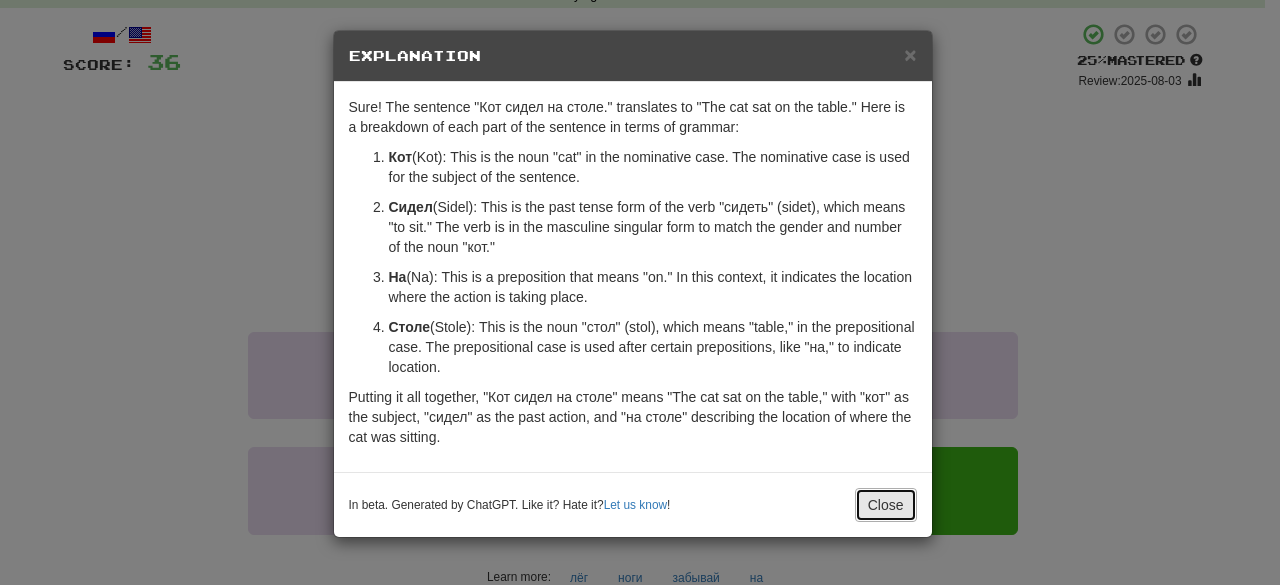 click on "Close" at bounding box center (886, 505) 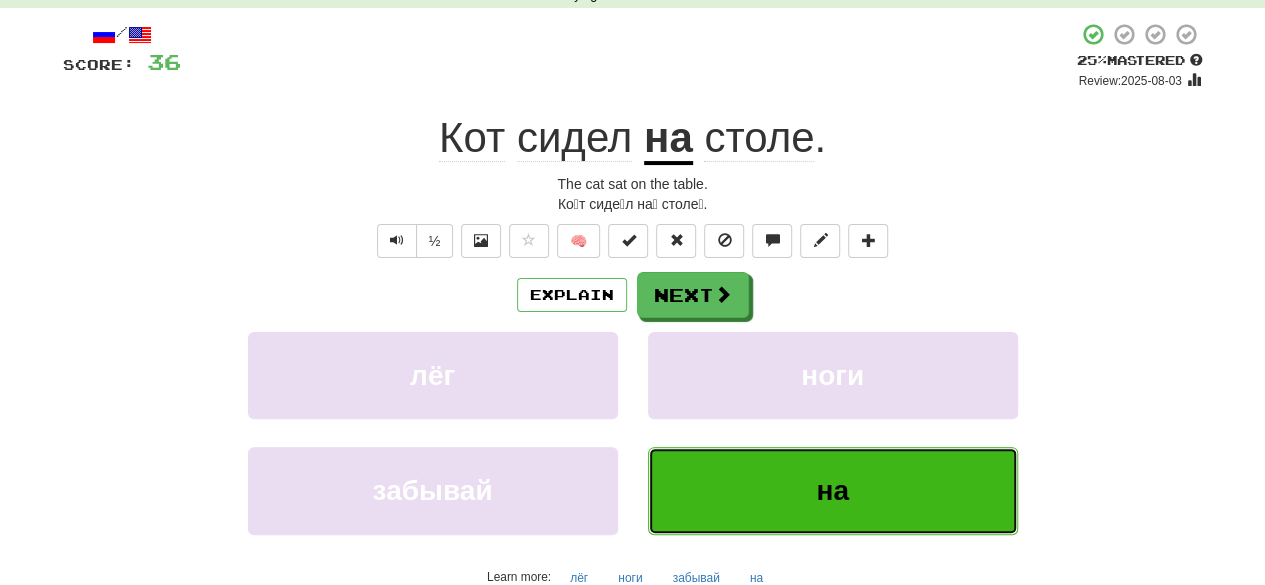 click on "на" at bounding box center (833, 490) 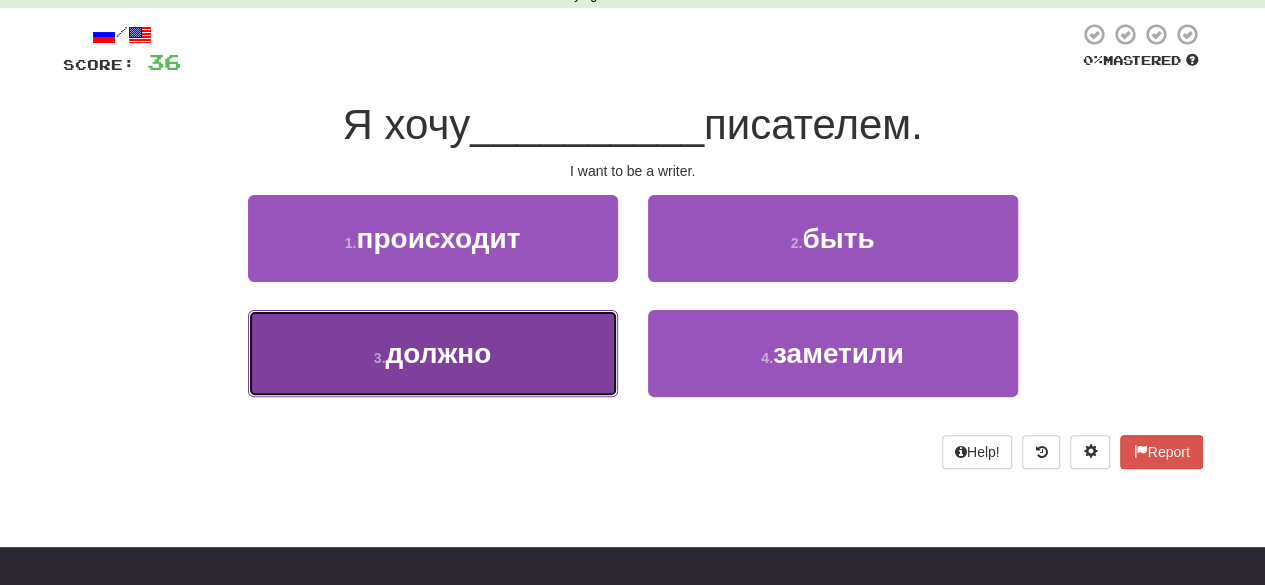 click on "3 .  должно" at bounding box center (433, 353) 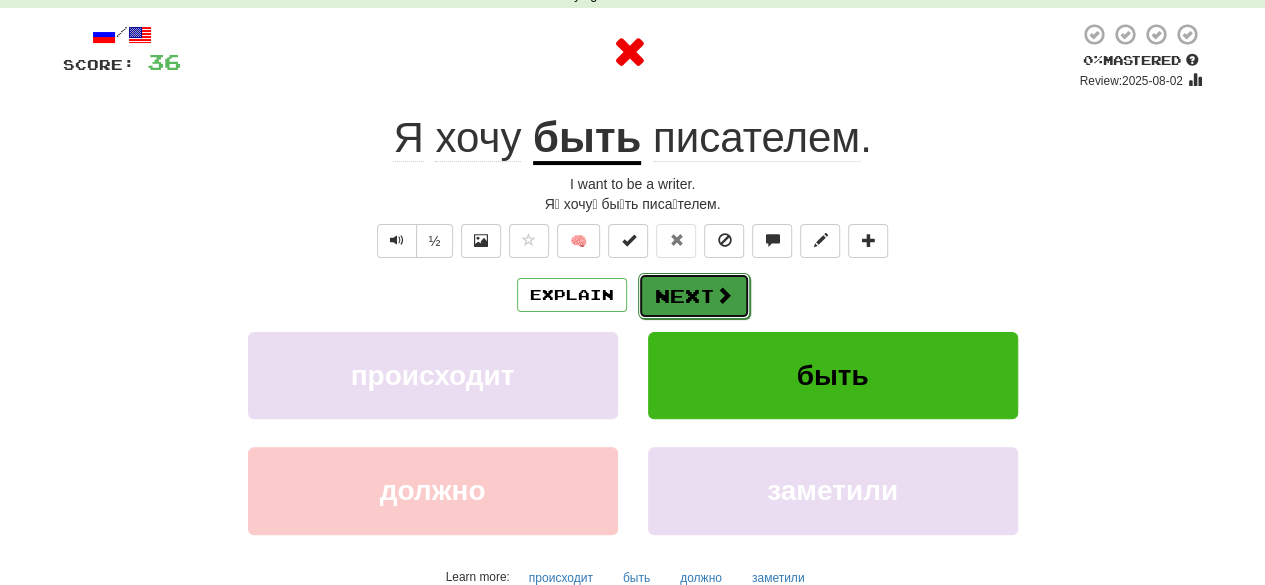 click on "Next" at bounding box center (694, 296) 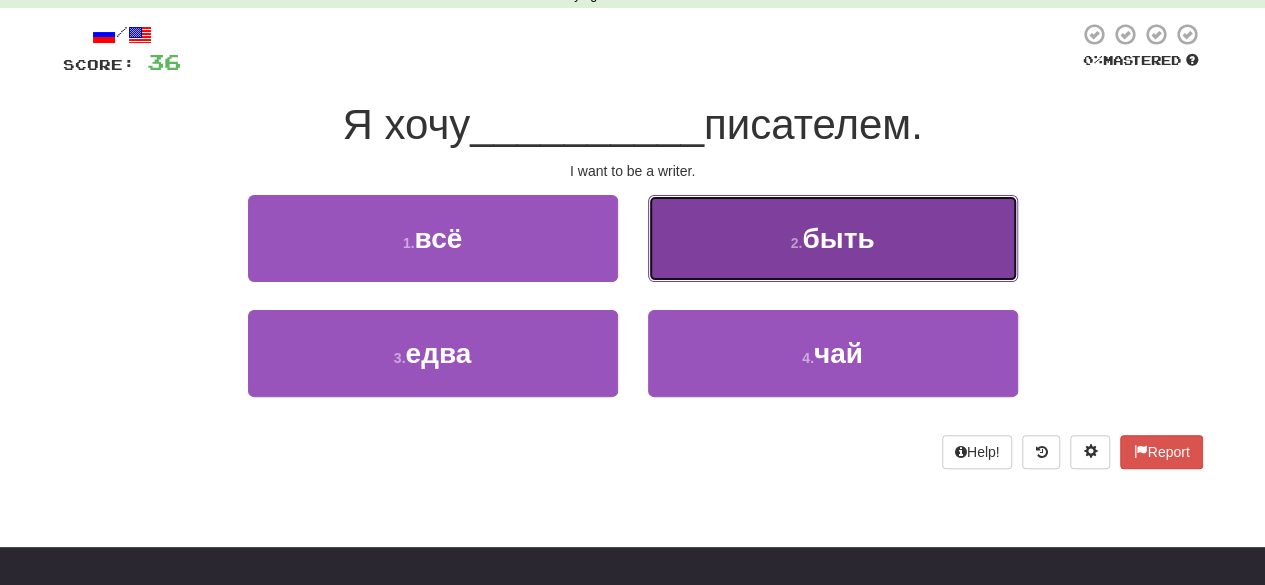 click on "2 .  быть" at bounding box center [833, 238] 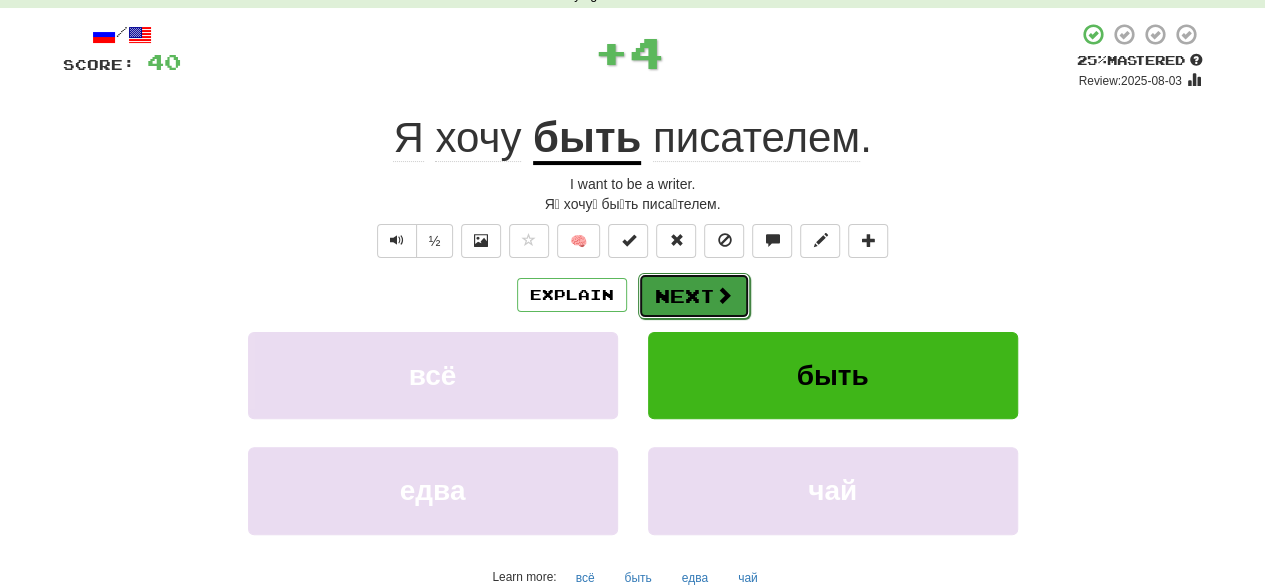 click on "Next" at bounding box center (694, 296) 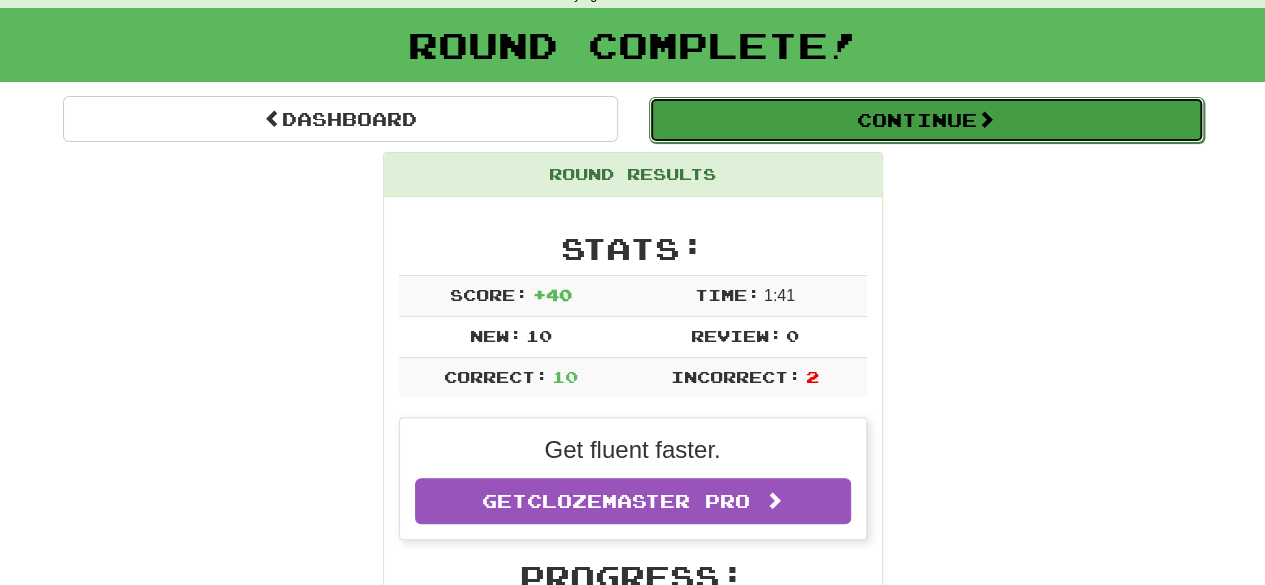 click on "Continue" at bounding box center [926, 120] 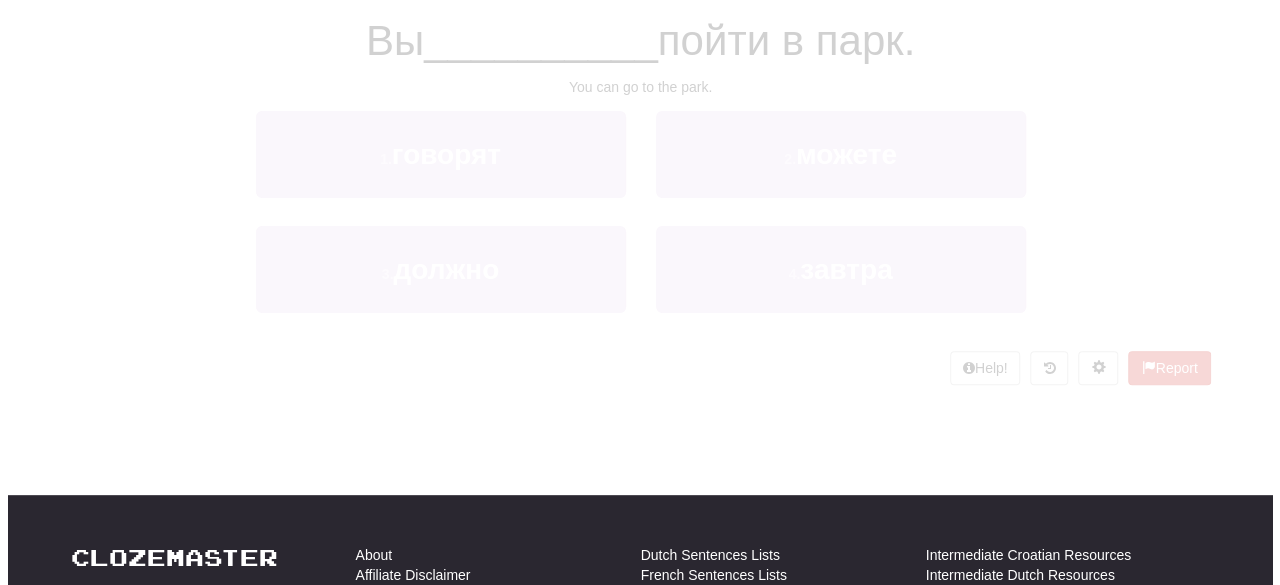 scroll, scrollTop: 100, scrollLeft: 0, axis: vertical 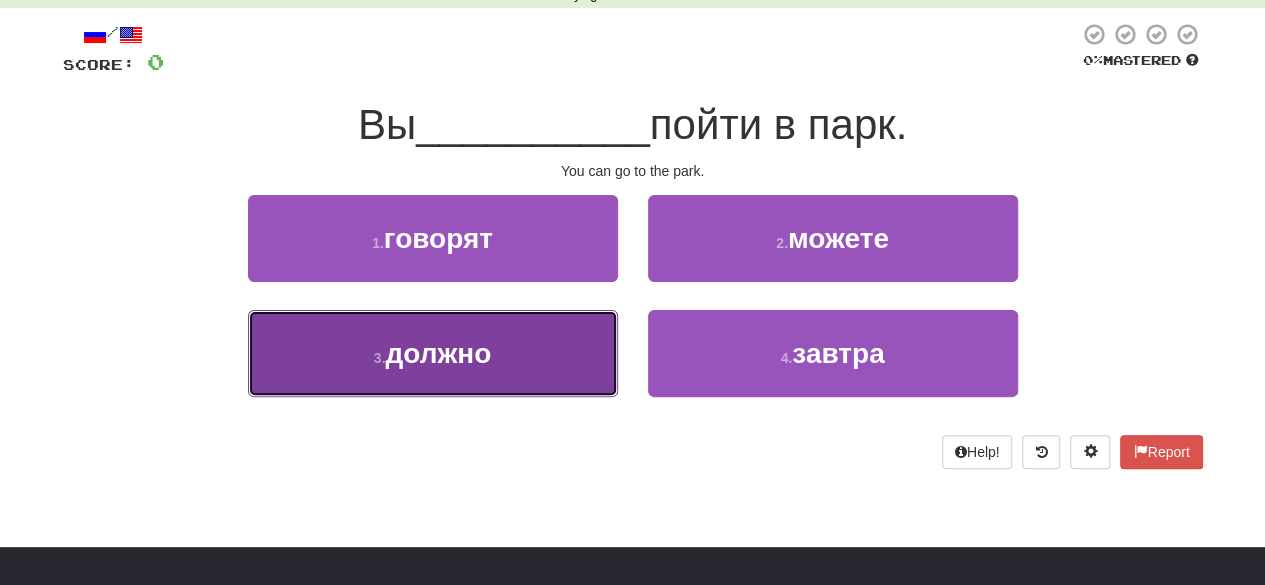 click on "должно" at bounding box center (438, 353) 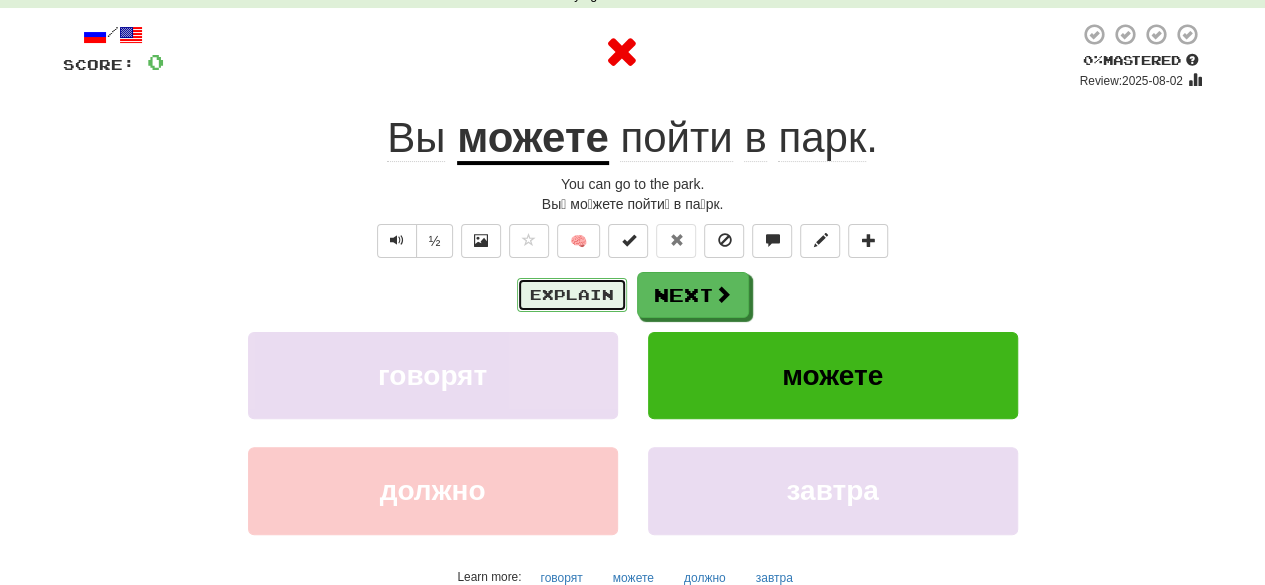 click on "Explain" at bounding box center [572, 295] 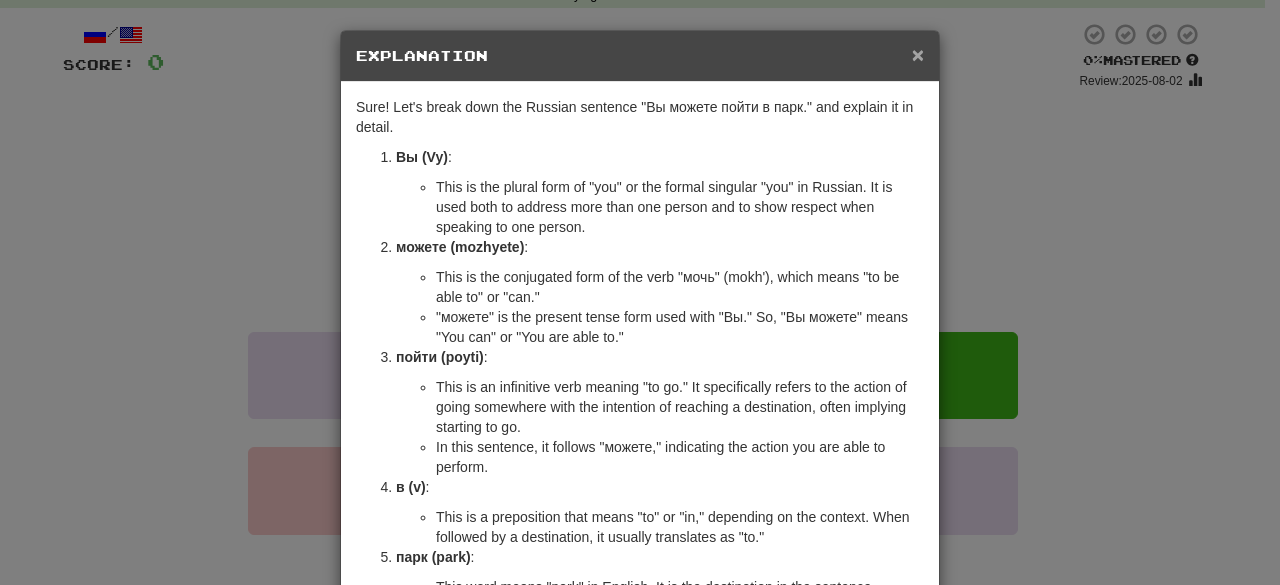 click on "×" at bounding box center [918, 54] 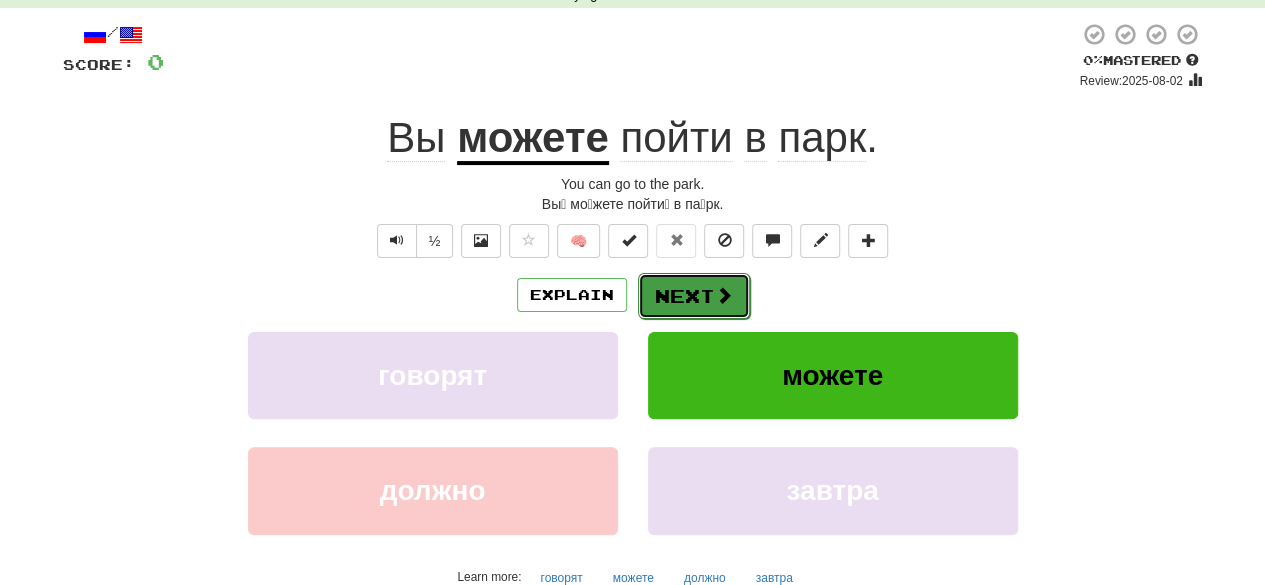 click on "Next" at bounding box center (694, 296) 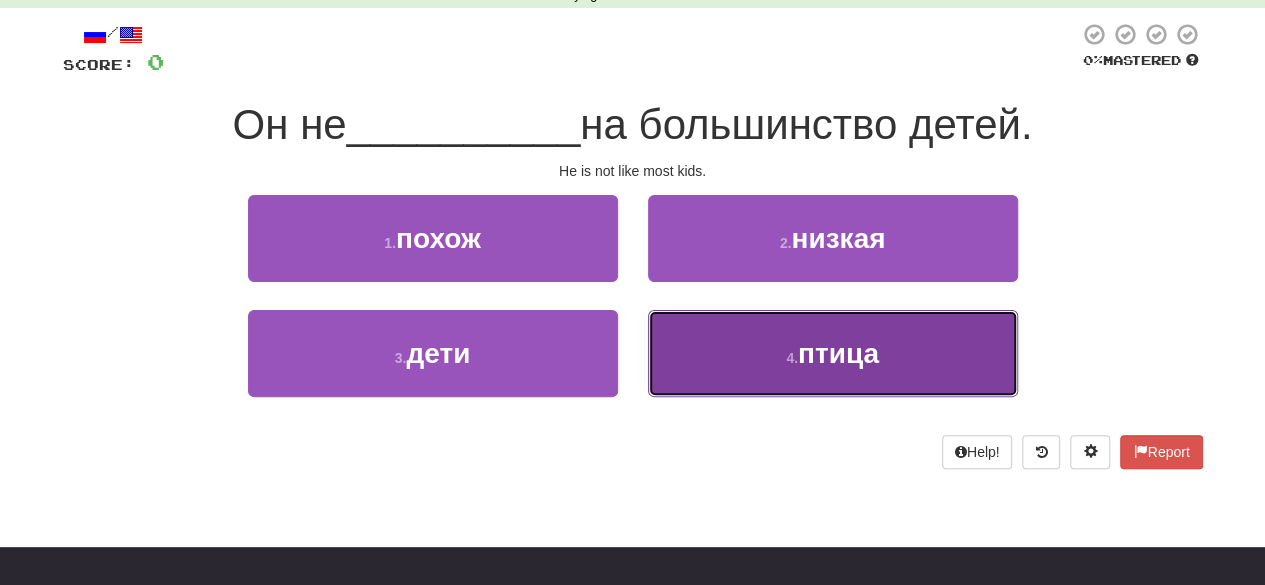 click on "4 .  птица" at bounding box center (833, 353) 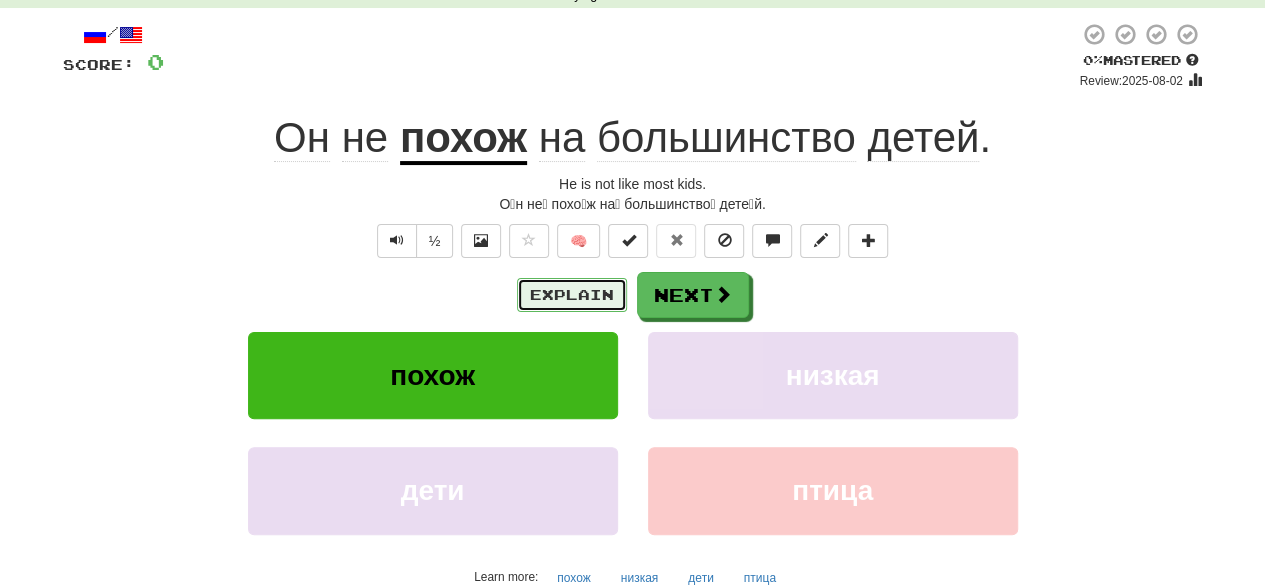 click on "Explain" at bounding box center (572, 295) 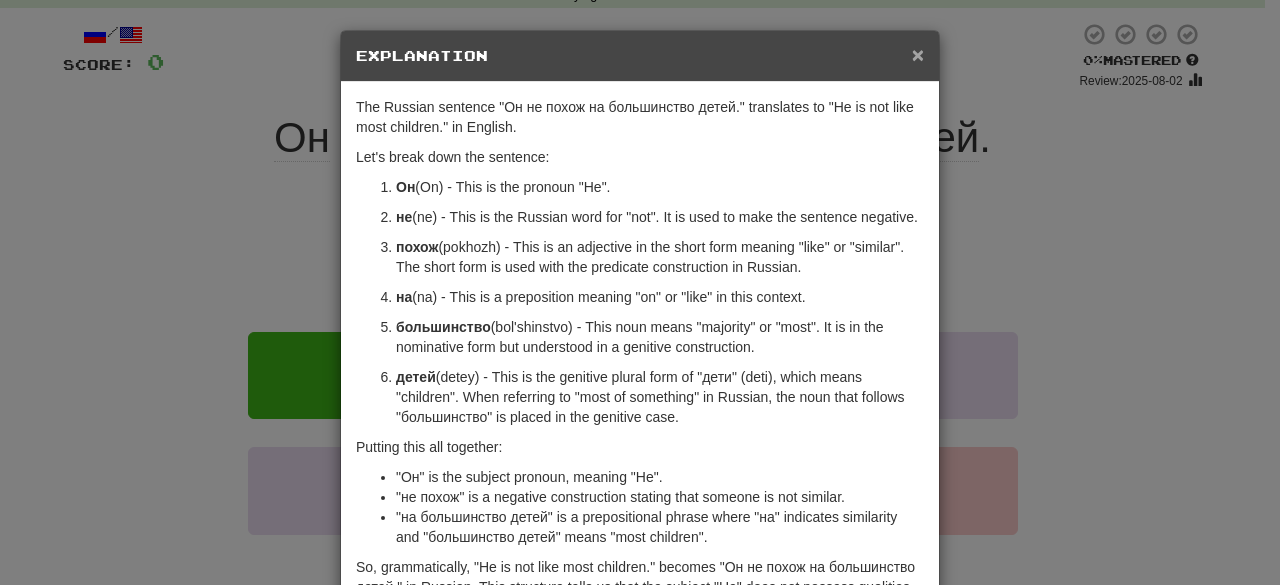 click on "×" at bounding box center [918, 54] 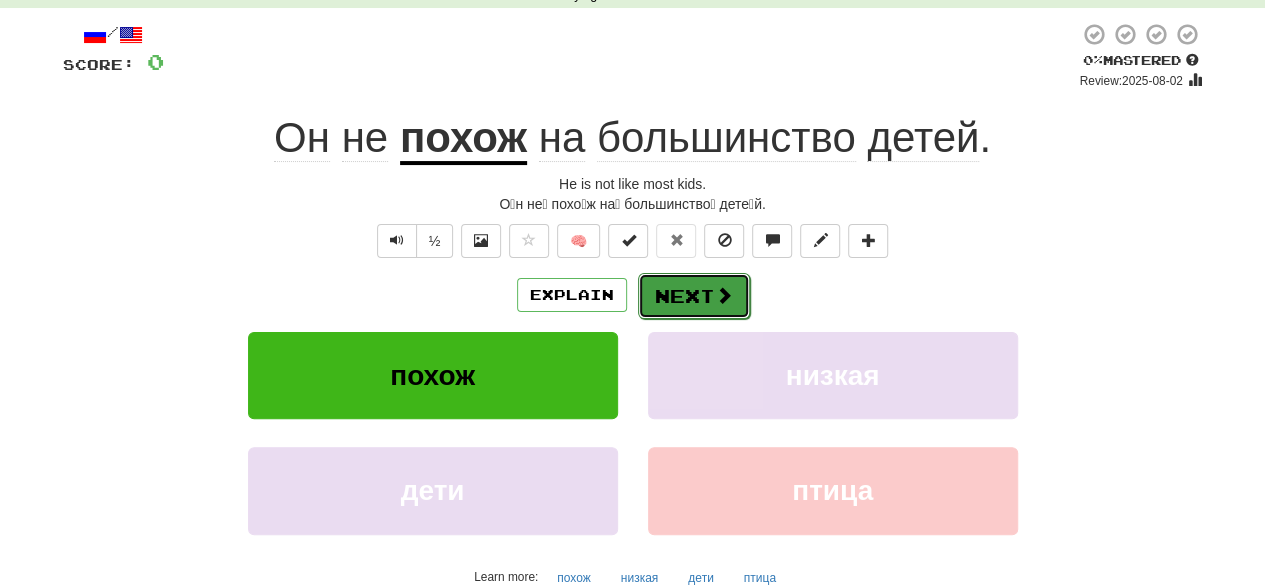 click on "Next" at bounding box center (694, 296) 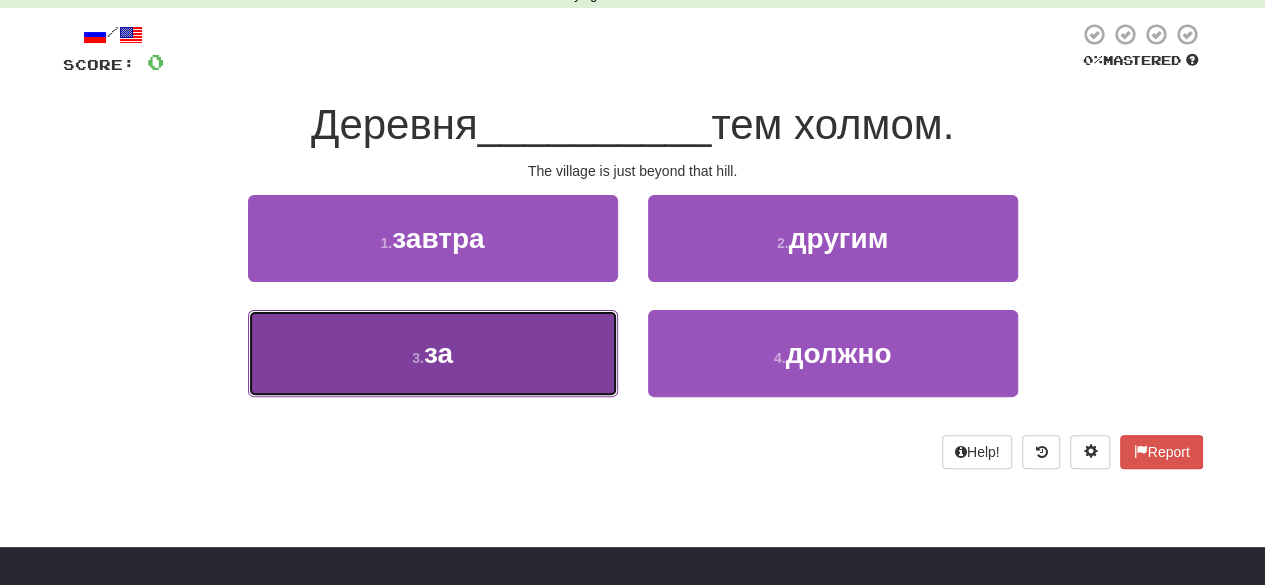 click on "3 .  за" at bounding box center (433, 353) 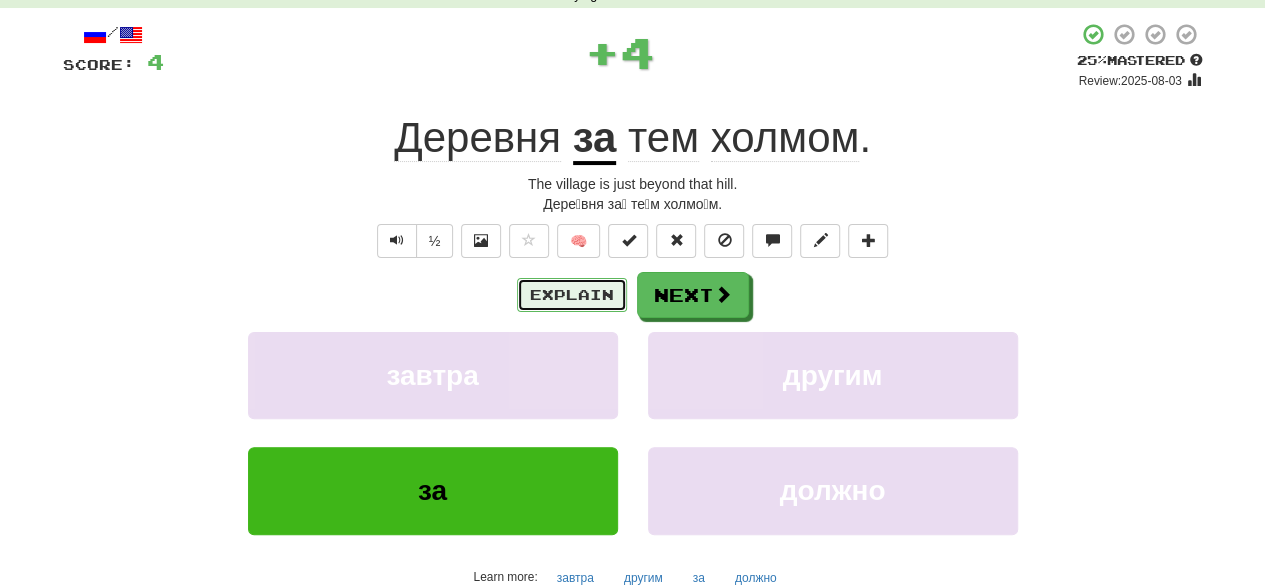 click on "Explain" at bounding box center [572, 295] 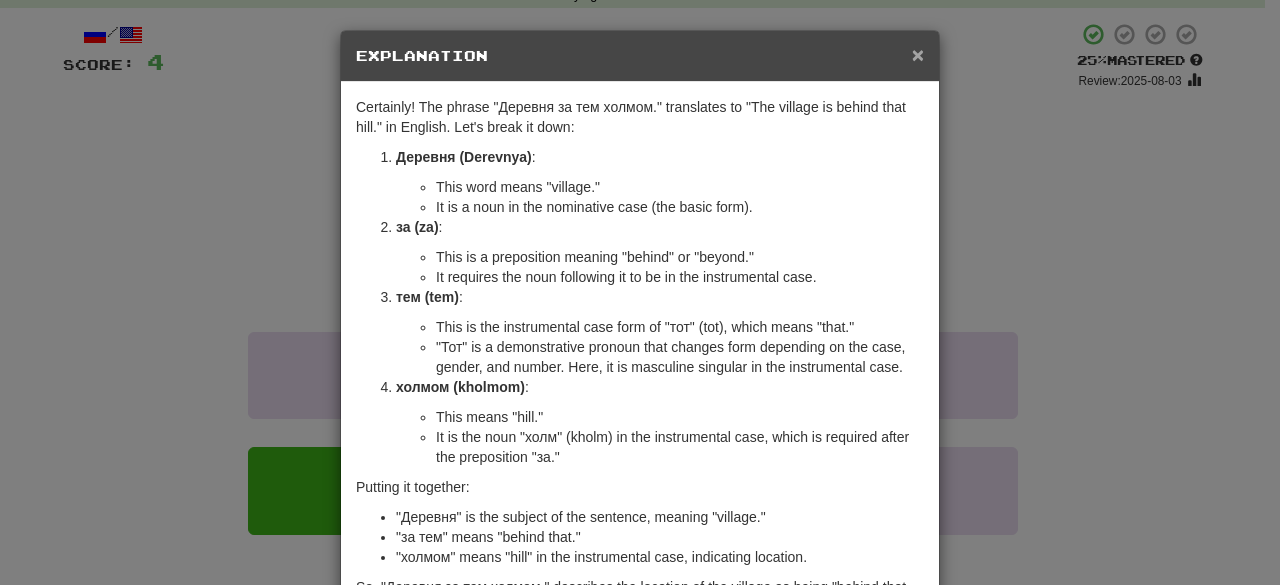 click on "×" at bounding box center (918, 54) 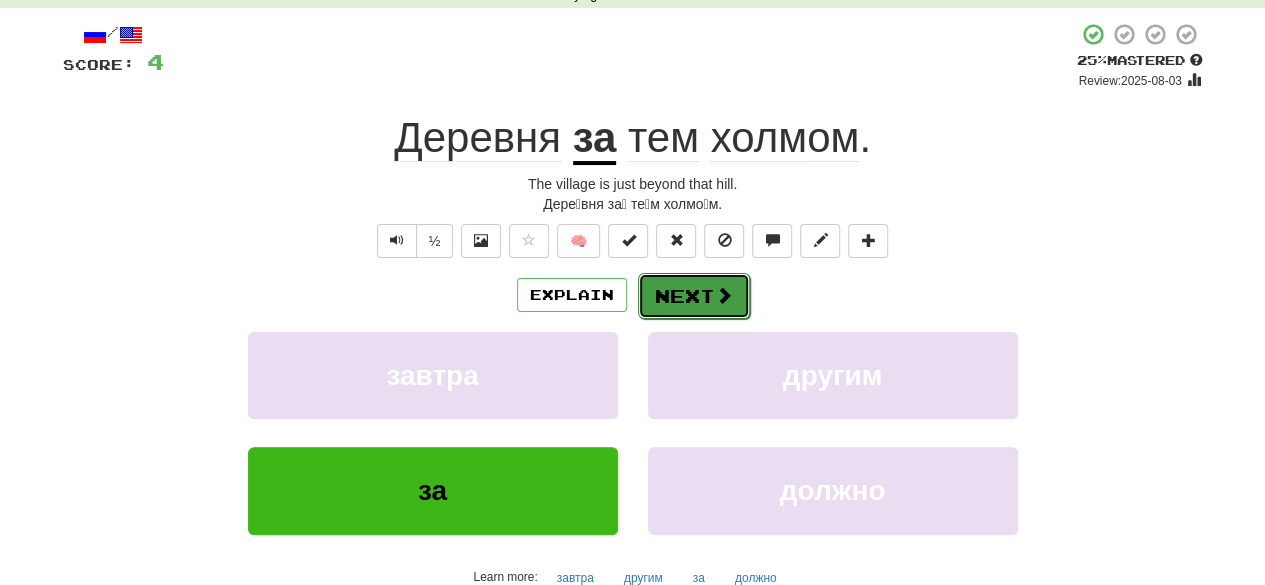 click on "Next" at bounding box center [694, 296] 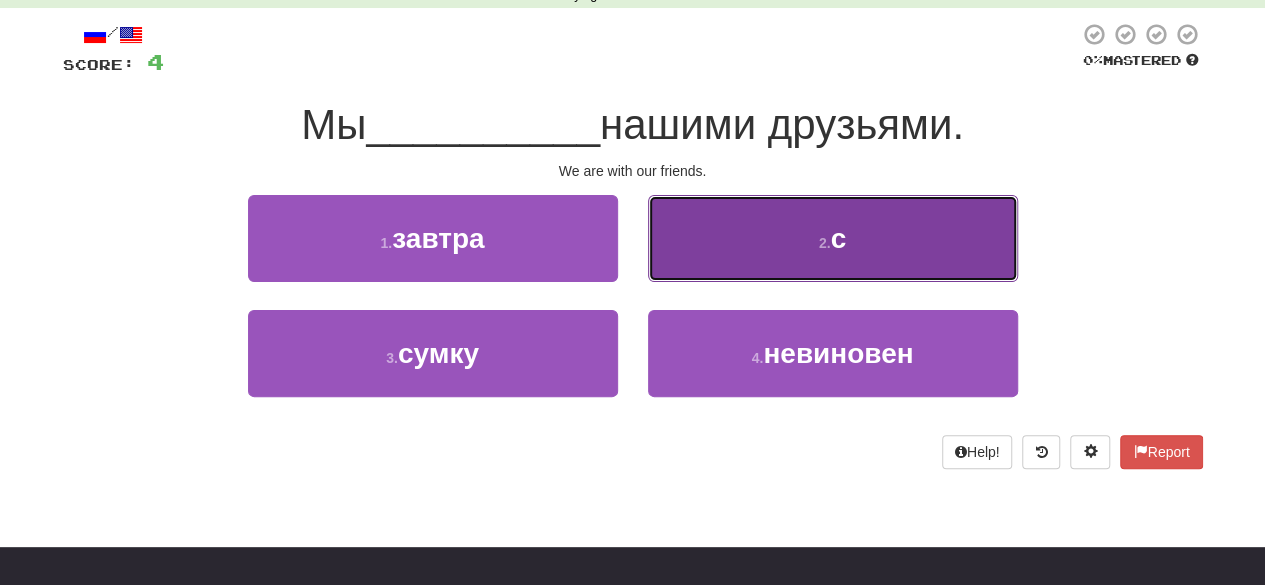 click on "2 .  с" at bounding box center [833, 238] 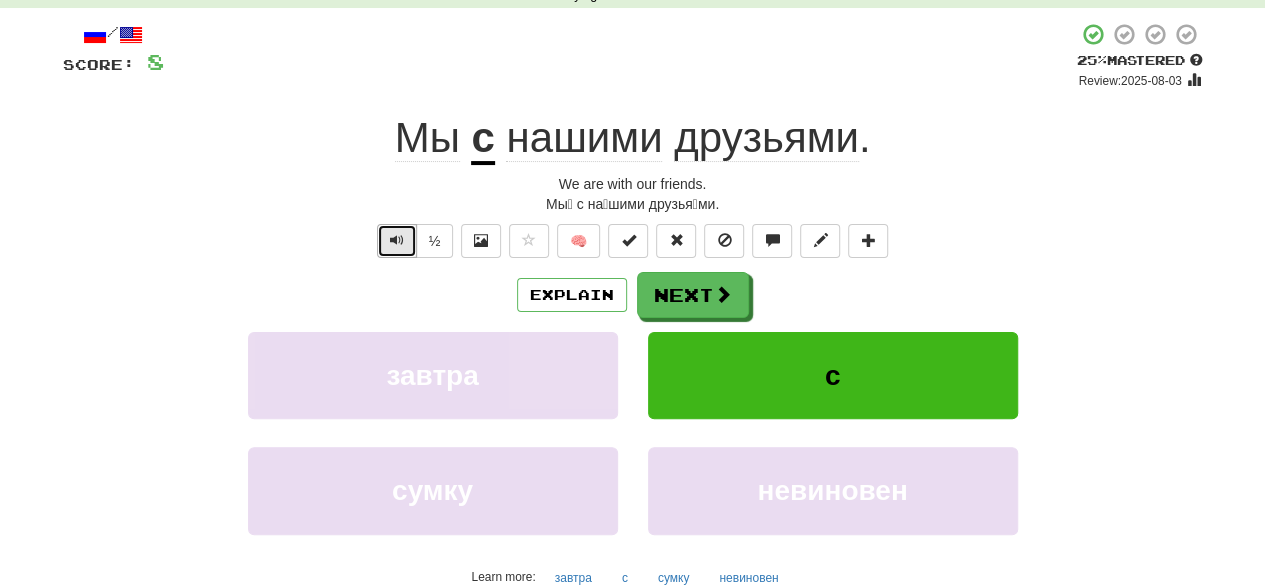 click at bounding box center [397, 240] 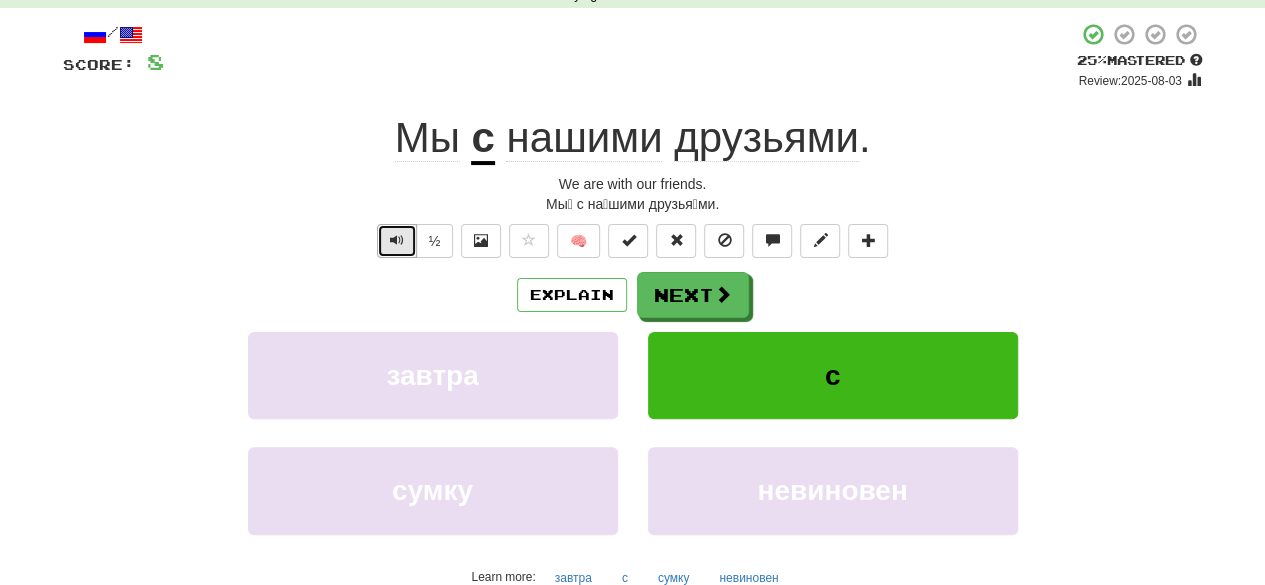 click at bounding box center [397, 240] 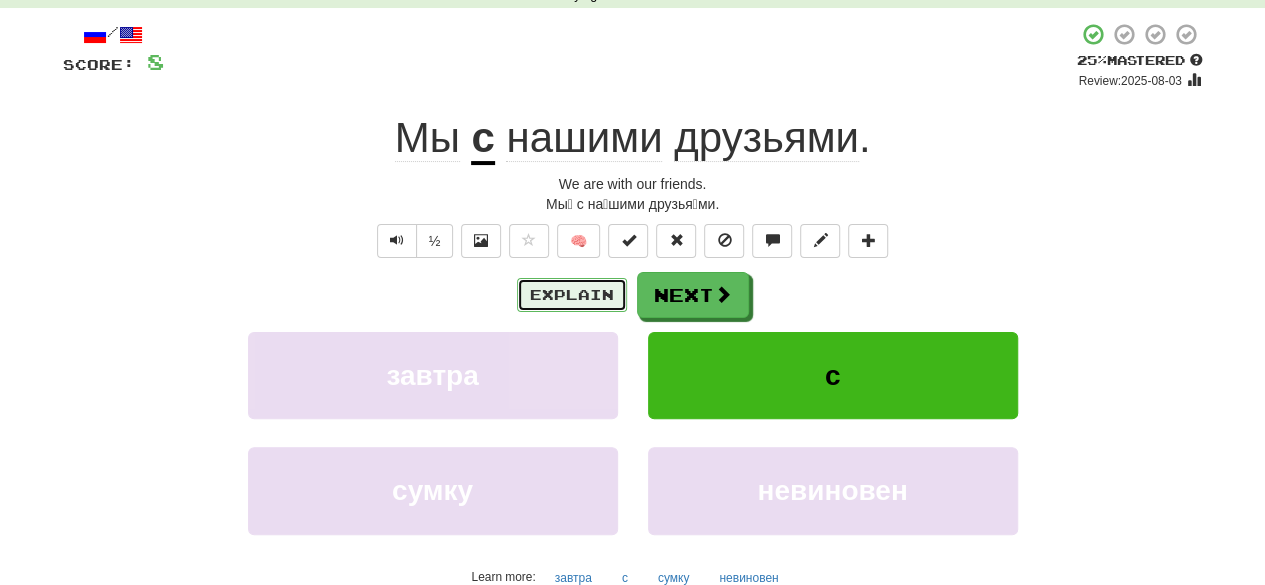 click on "Explain" at bounding box center (572, 295) 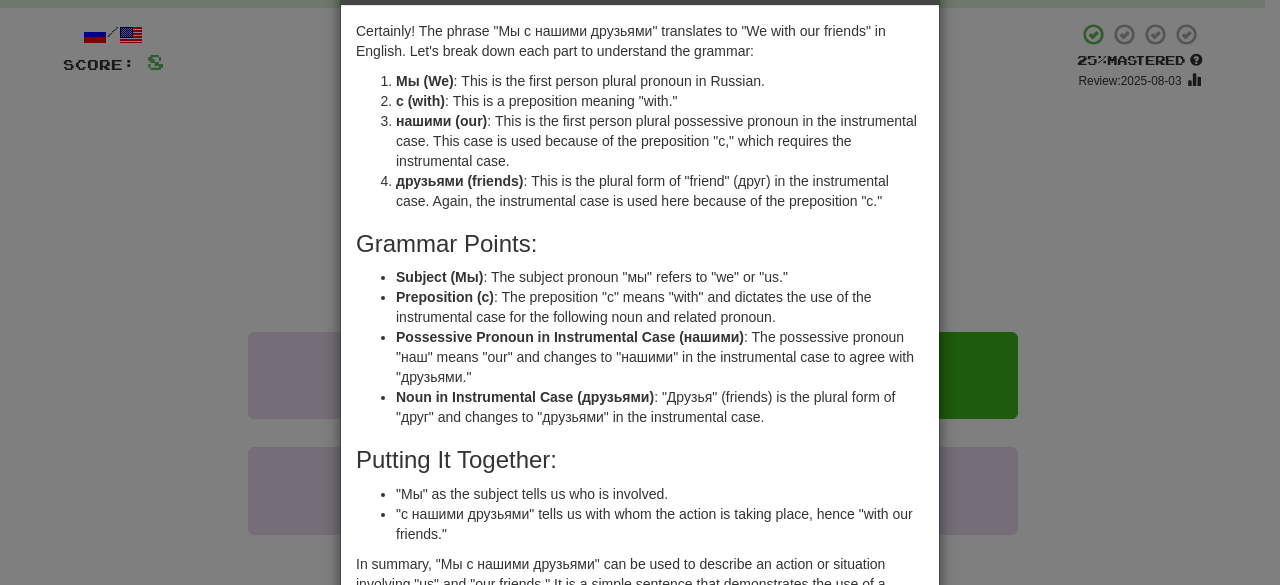 scroll, scrollTop: 223, scrollLeft: 0, axis: vertical 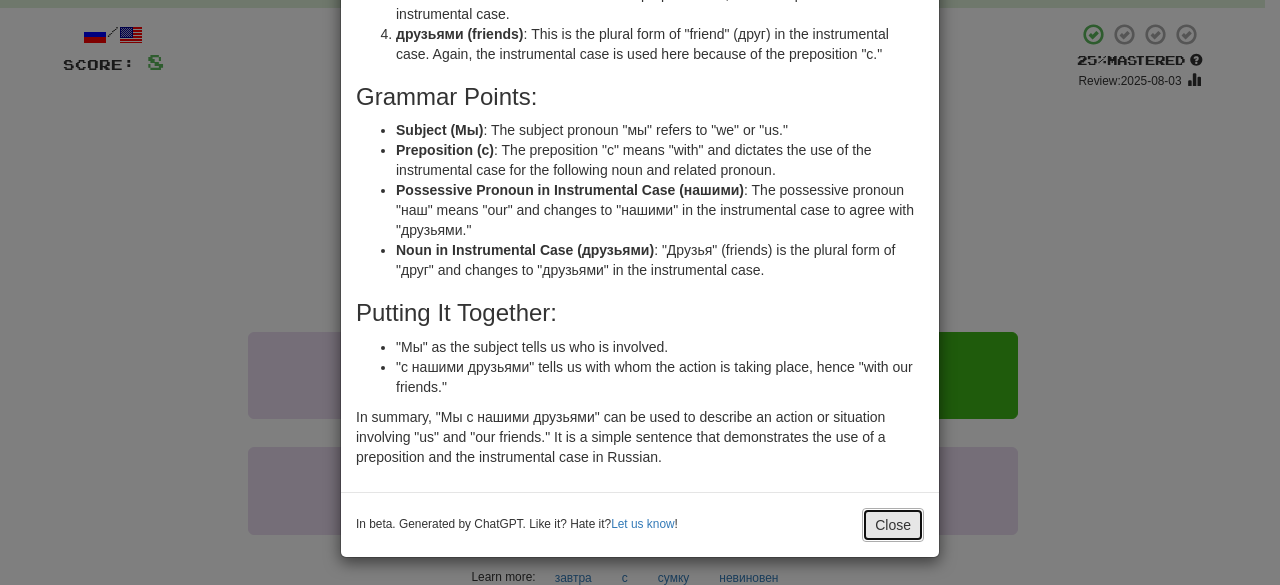 click on "Close" at bounding box center [893, 525] 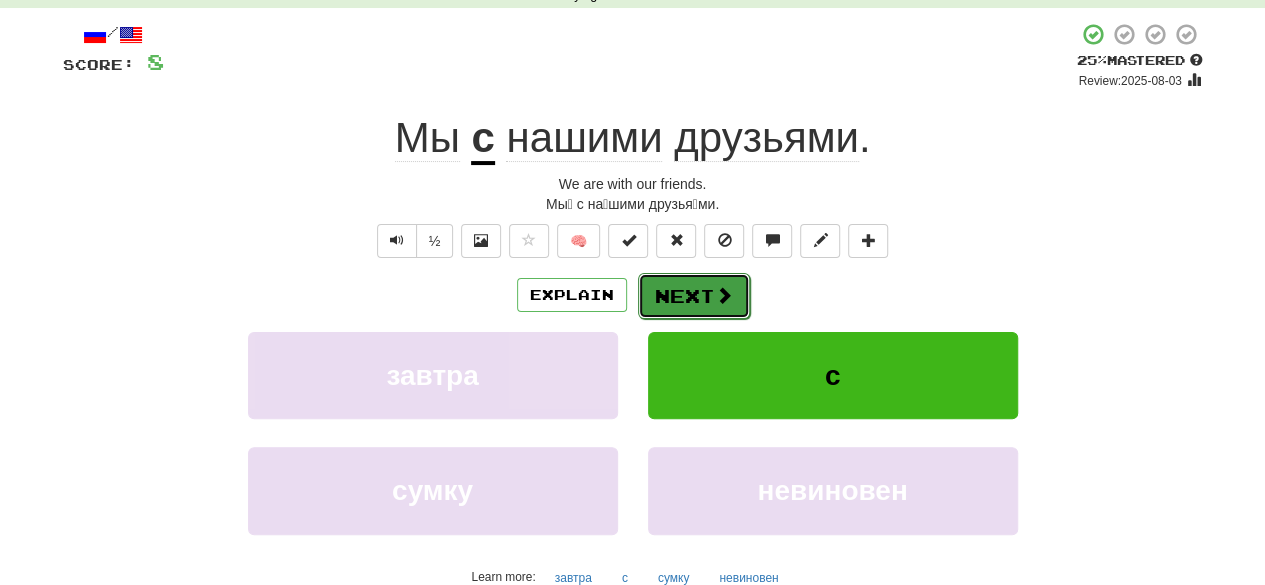 click on "Next" at bounding box center (694, 296) 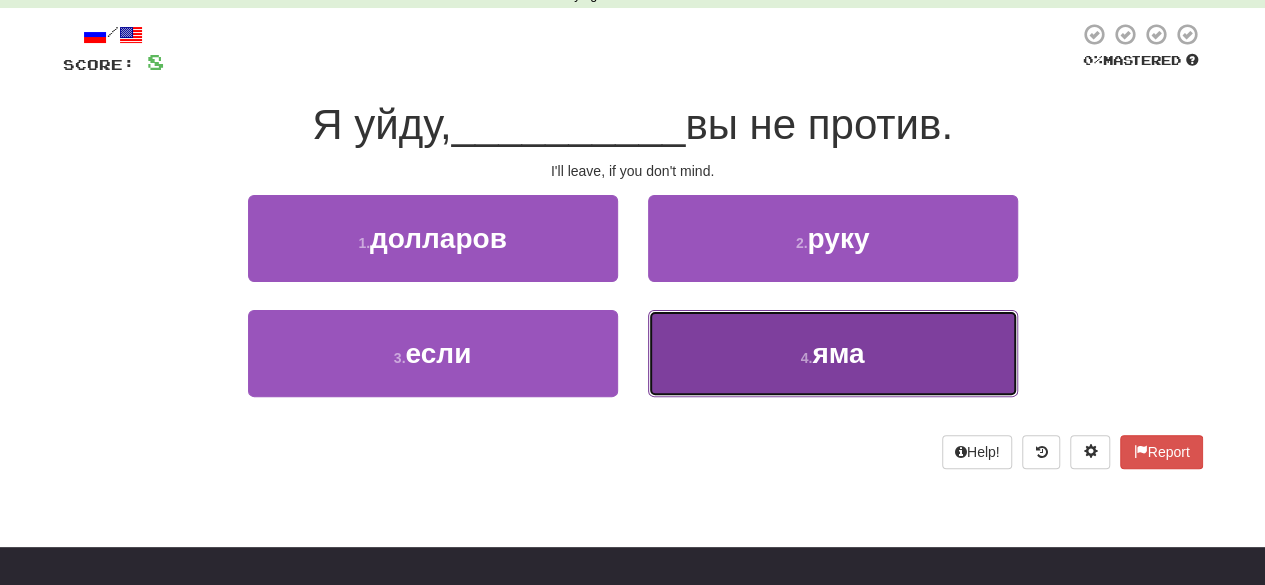click on "4 .  яма" at bounding box center [833, 353] 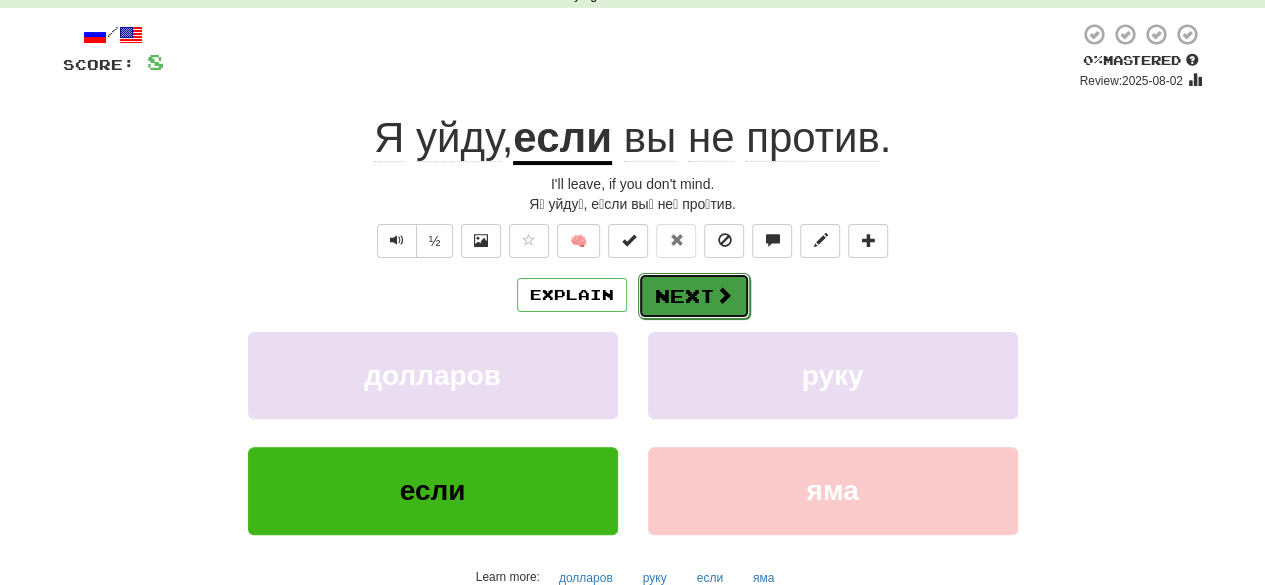 click on "Next" at bounding box center [694, 296] 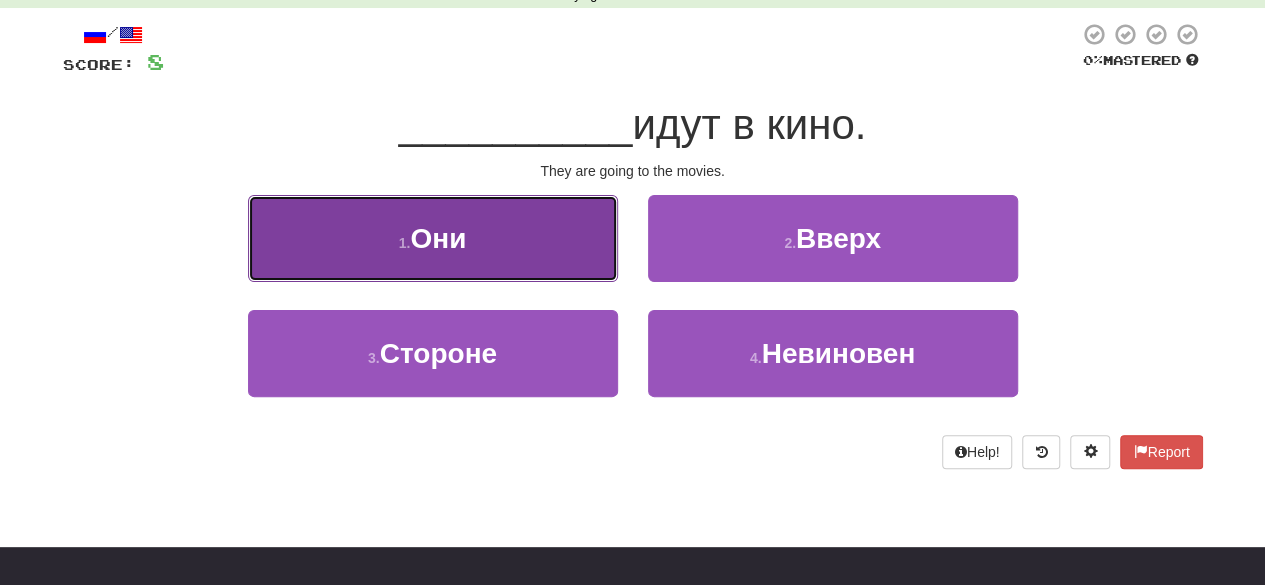 click on "1 .  Они" at bounding box center [433, 238] 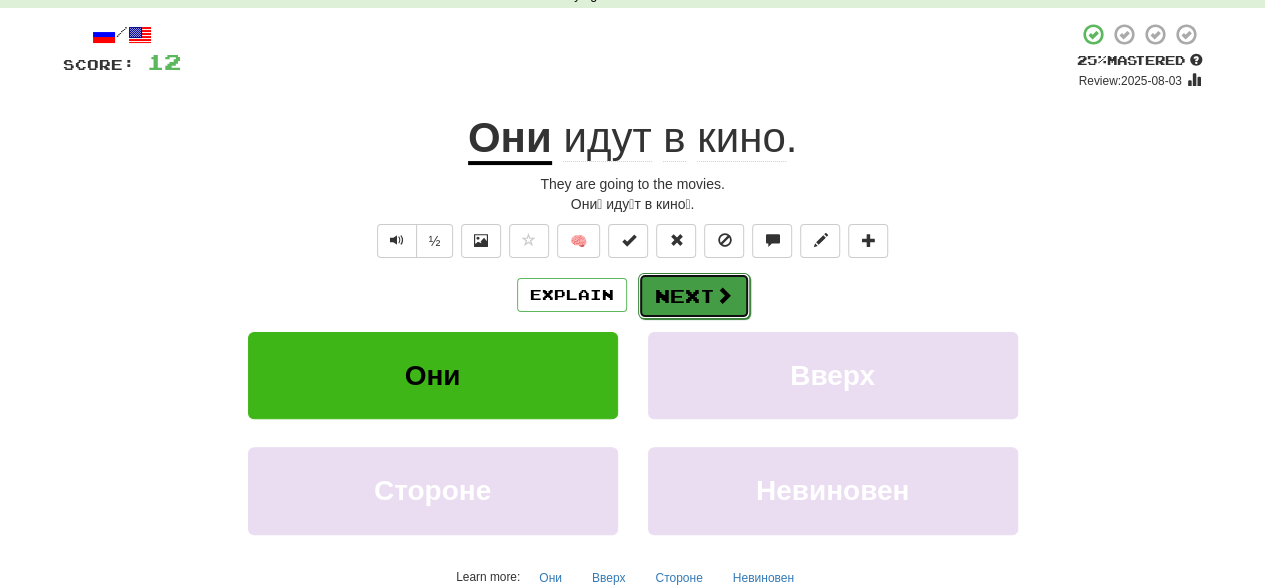 click on "Next" at bounding box center [694, 296] 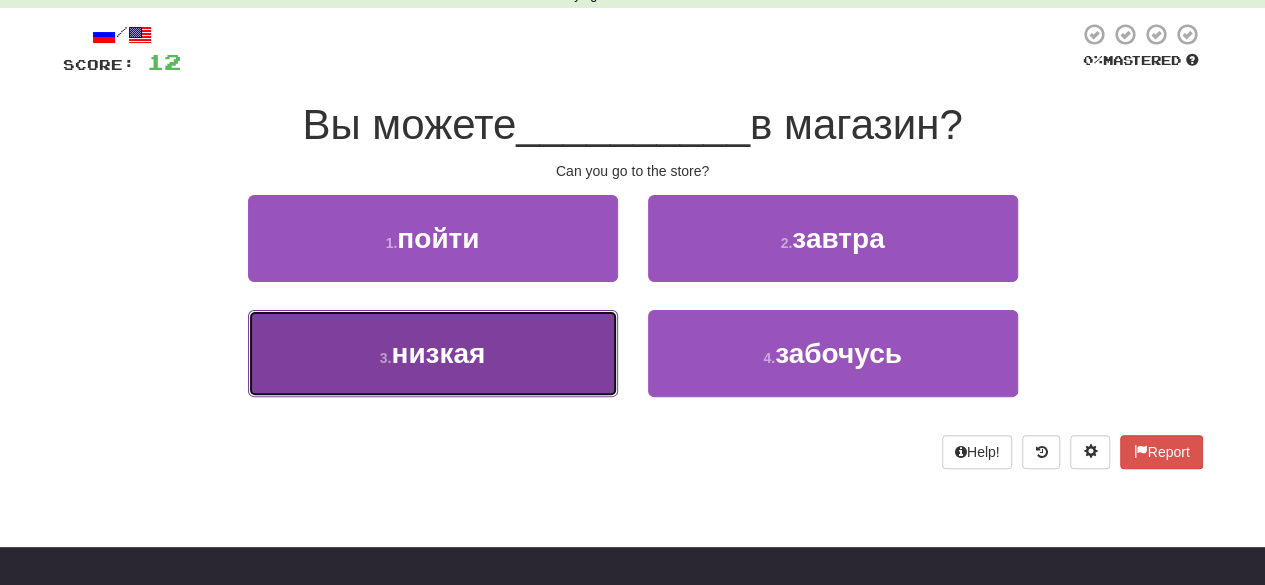 click on "3 .  низкая" at bounding box center (433, 353) 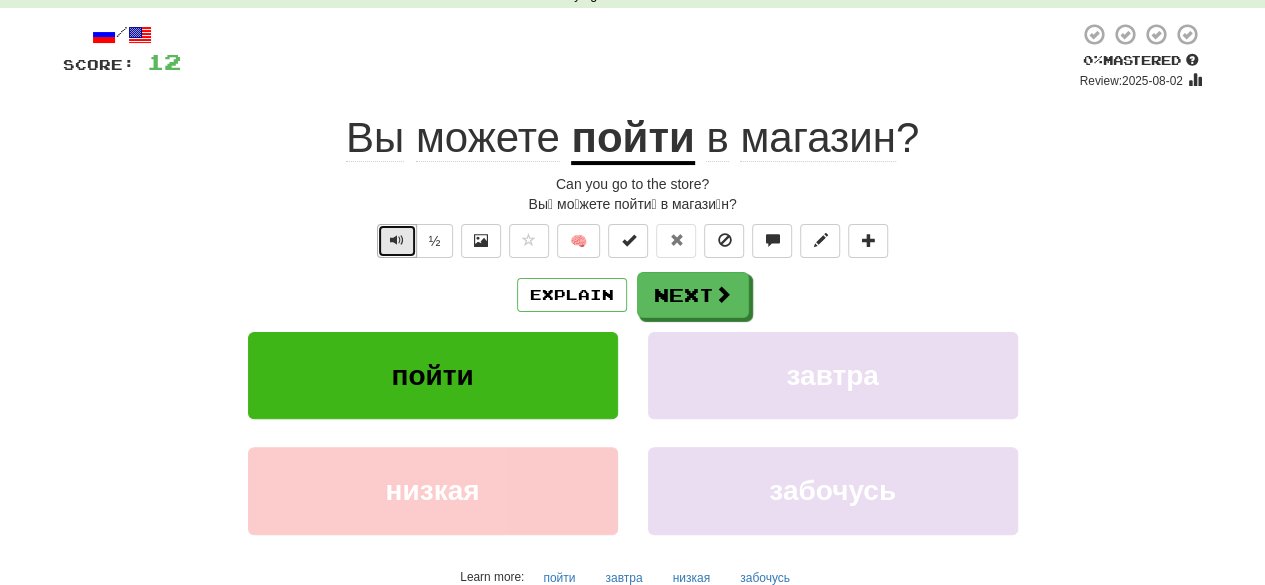 click at bounding box center (397, 241) 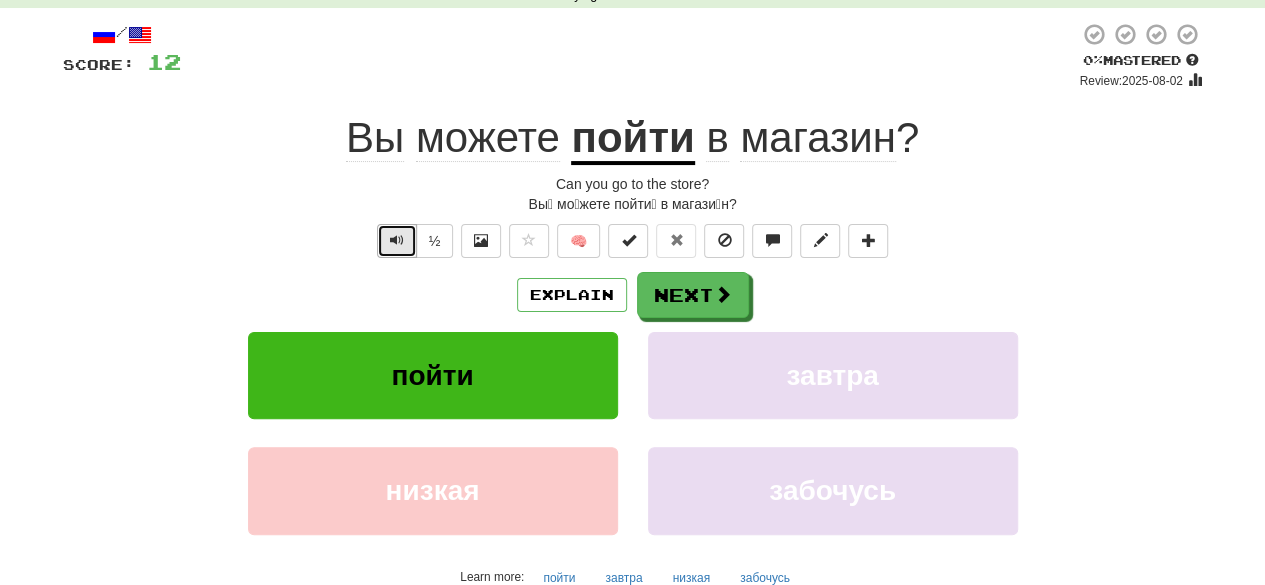 click at bounding box center (397, 241) 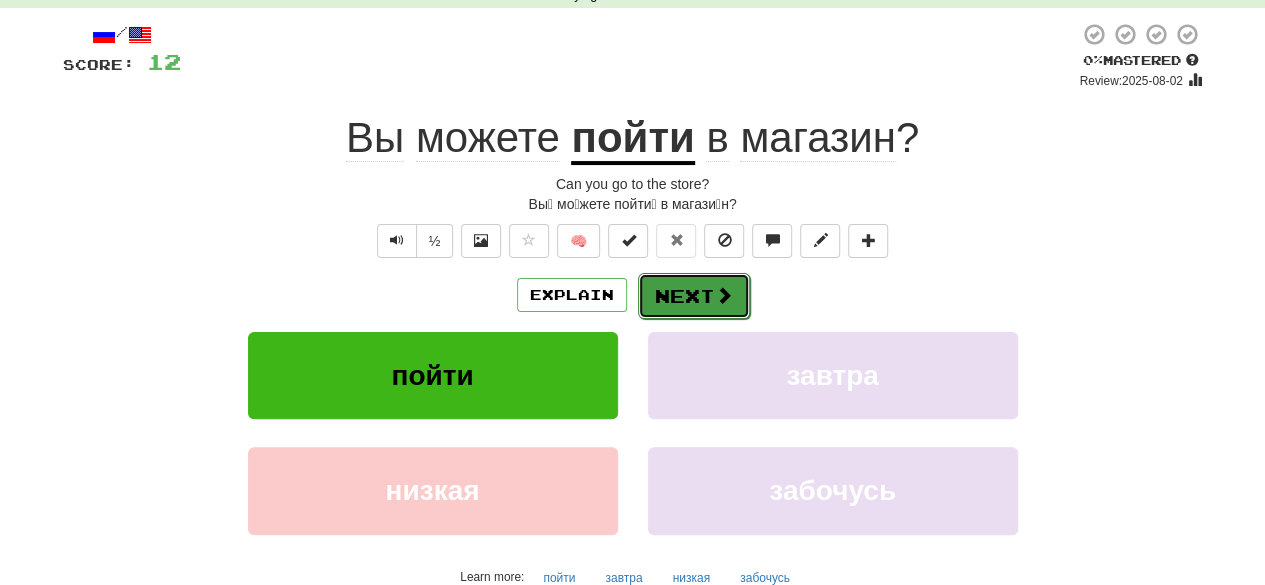 click on "Next" at bounding box center [694, 296] 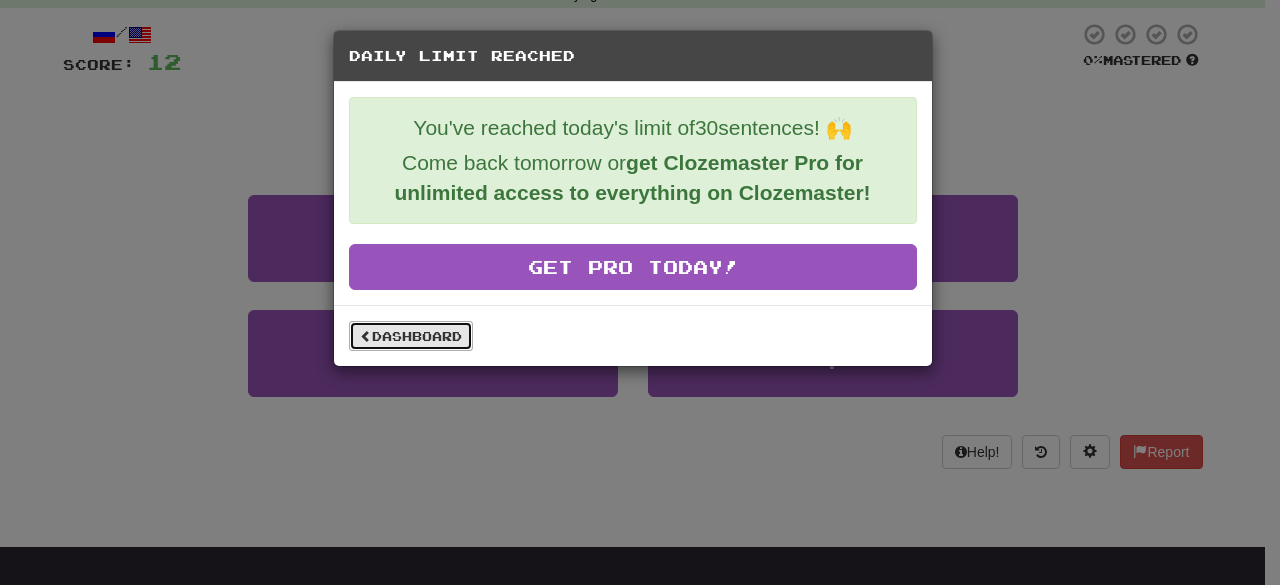 click on "Dashboard" at bounding box center (411, 336) 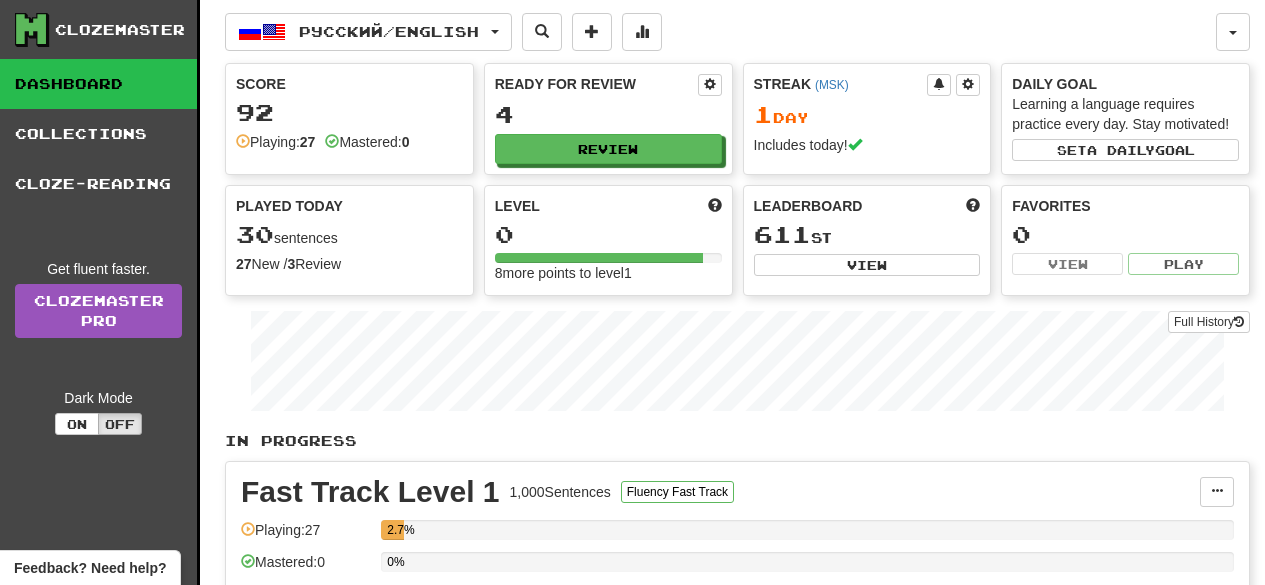 scroll, scrollTop: 0, scrollLeft: 0, axis: both 